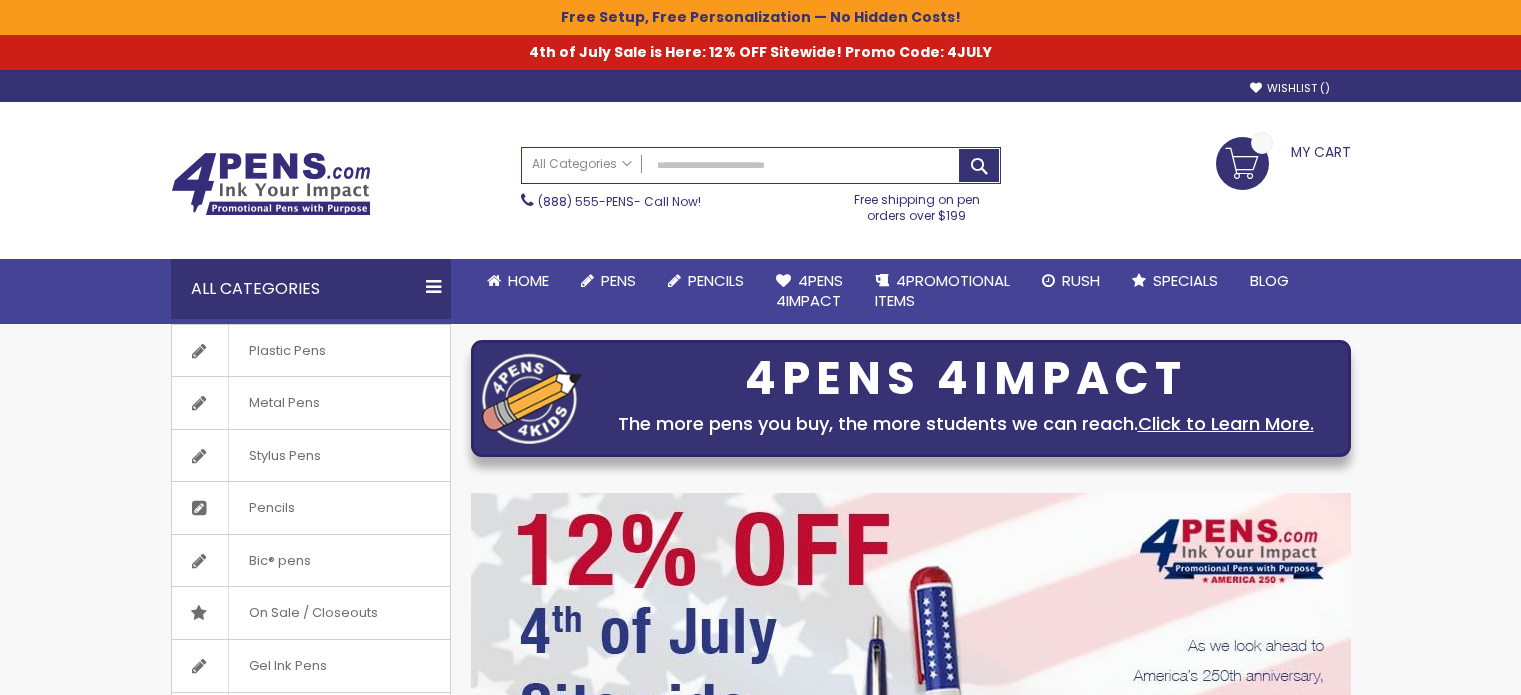 scroll, scrollTop: 0, scrollLeft: 0, axis: both 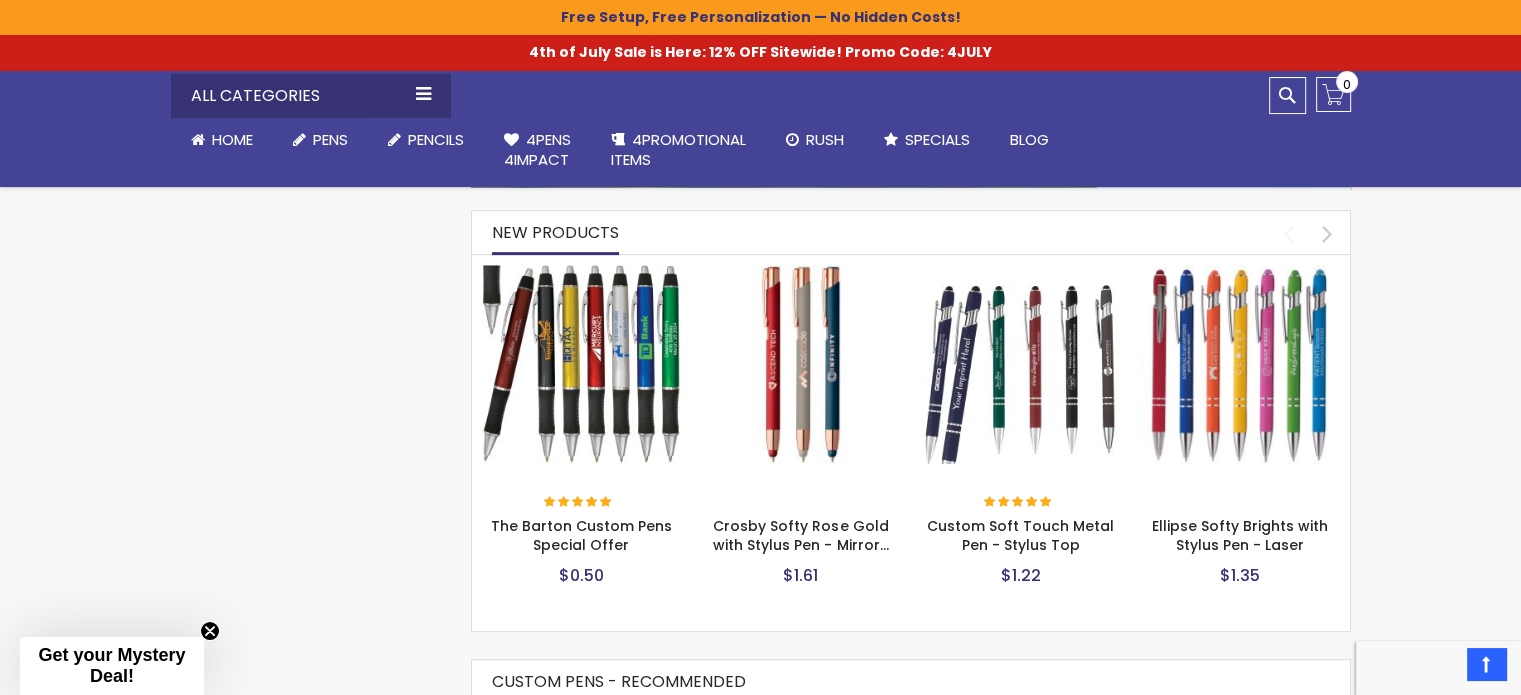 click at bounding box center [582, 365] 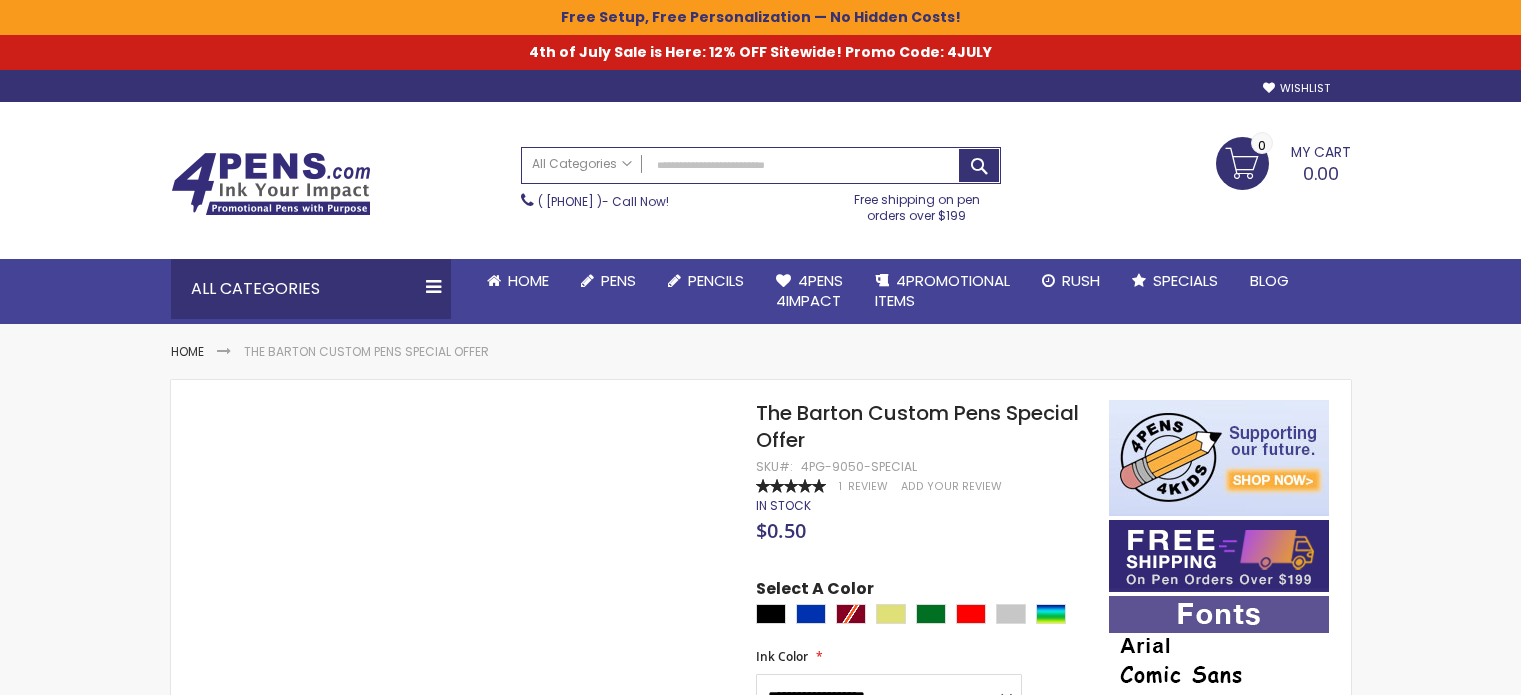 scroll, scrollTop: 0, scrollLeft: 0, axis: both 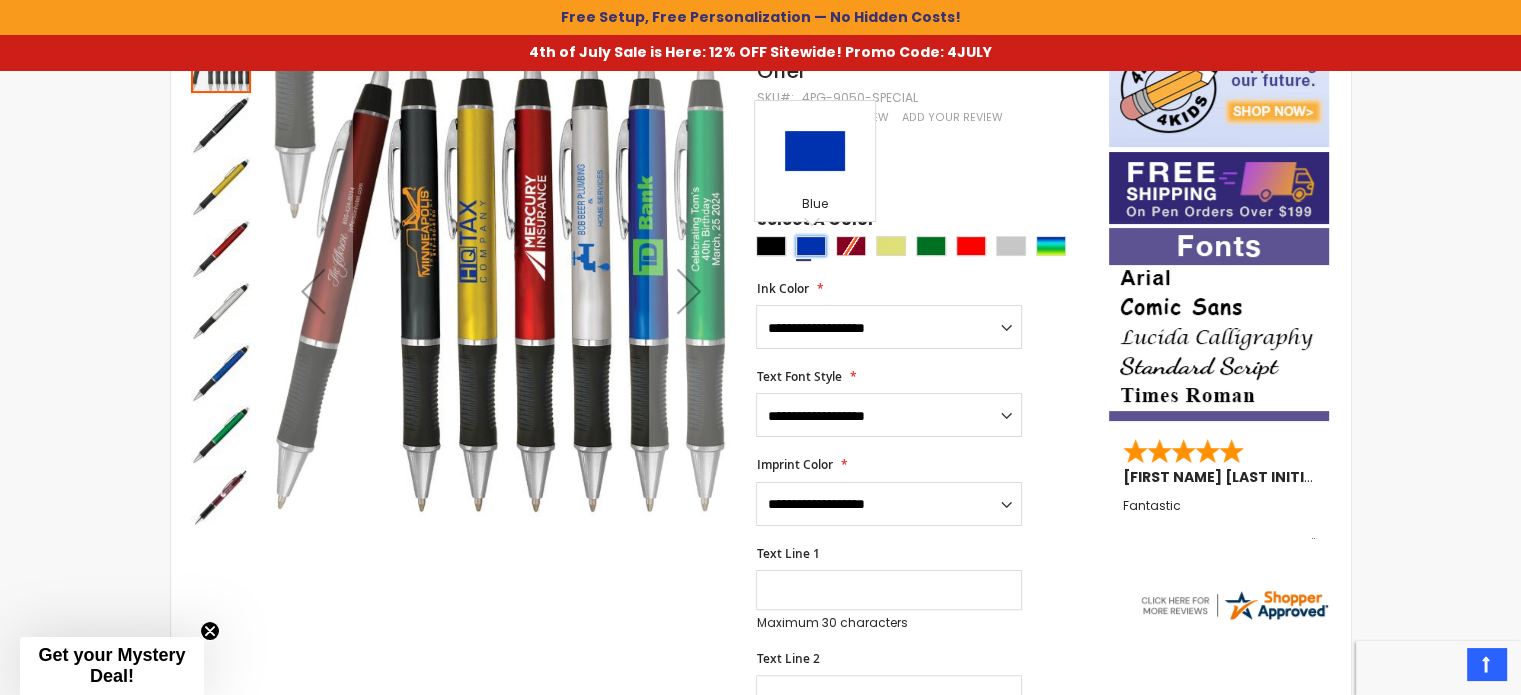 click at bounding box center [811, 246] 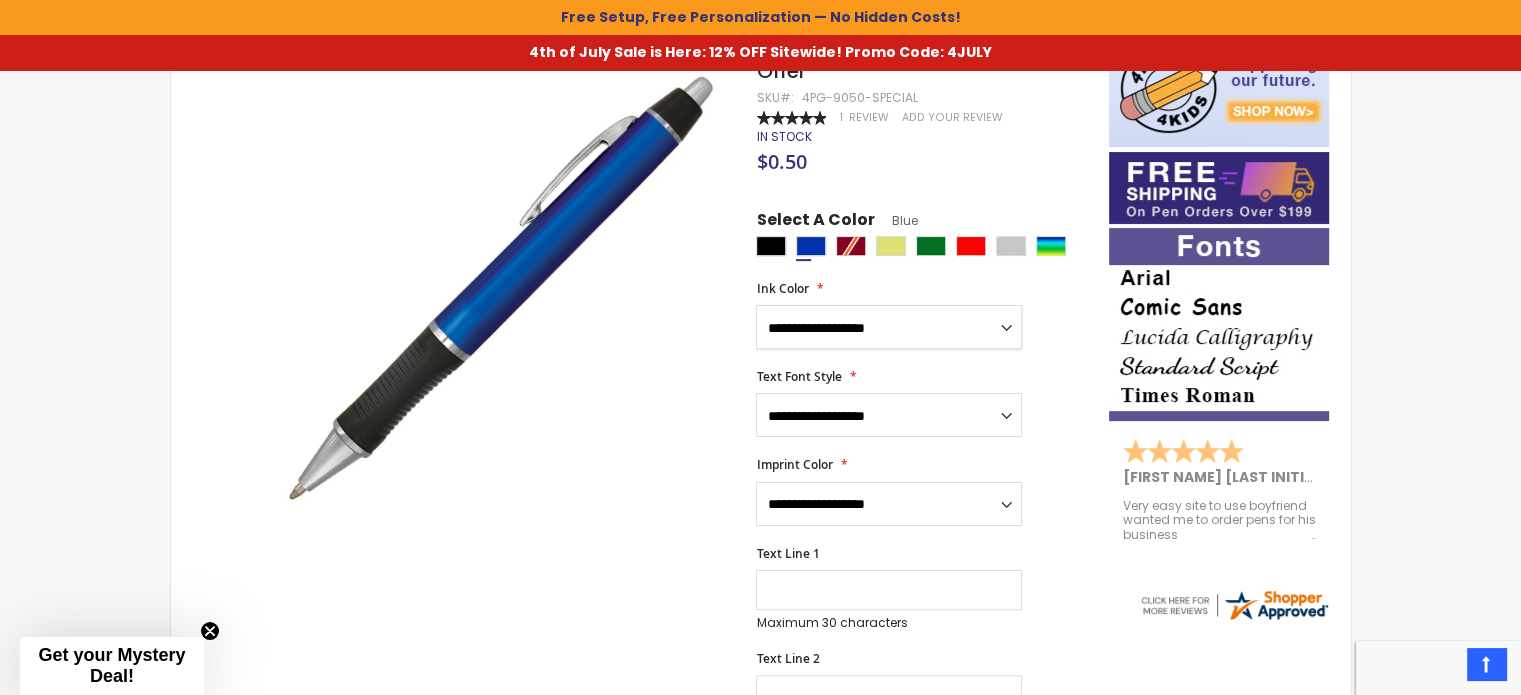 drag, startPoint x: 884, startPoint y: 332, endPoint x: 874, endPoint y: 327, distance: 11.18034 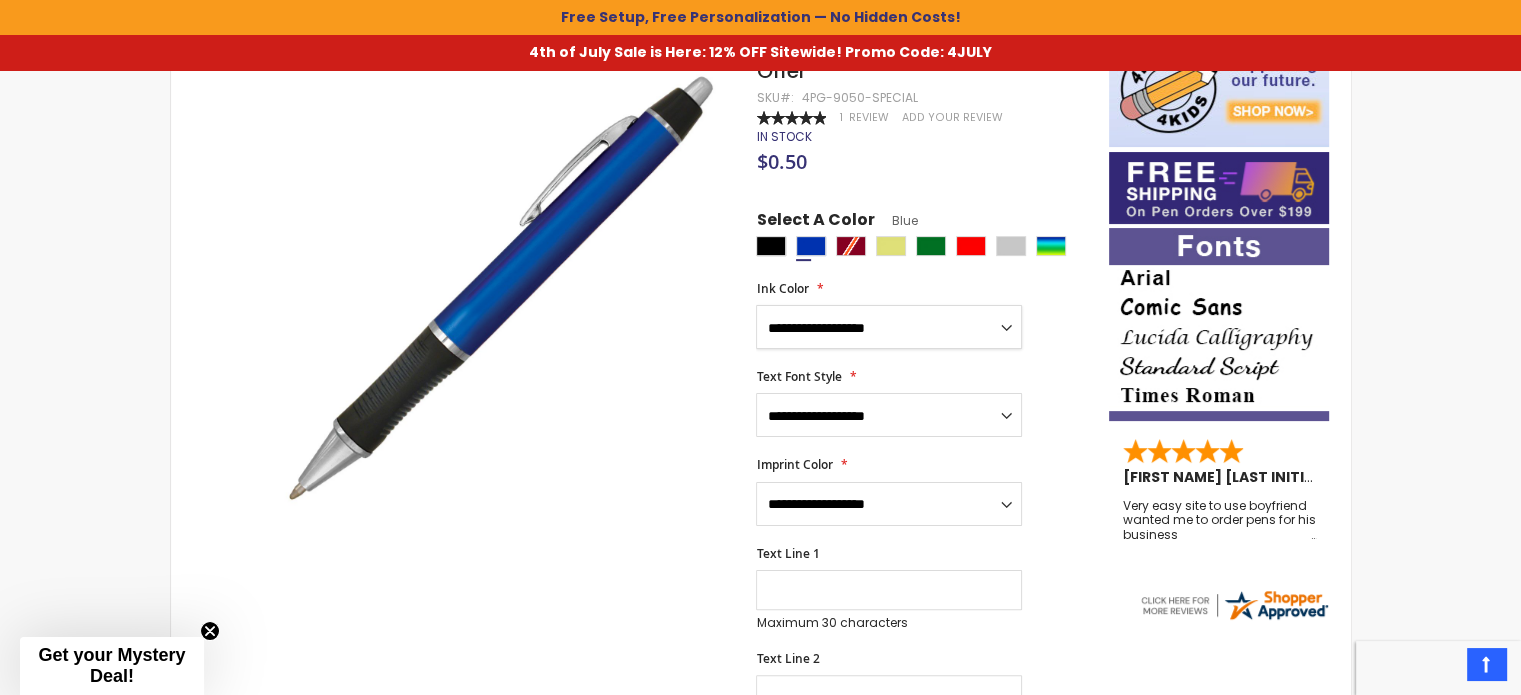 select on "****" 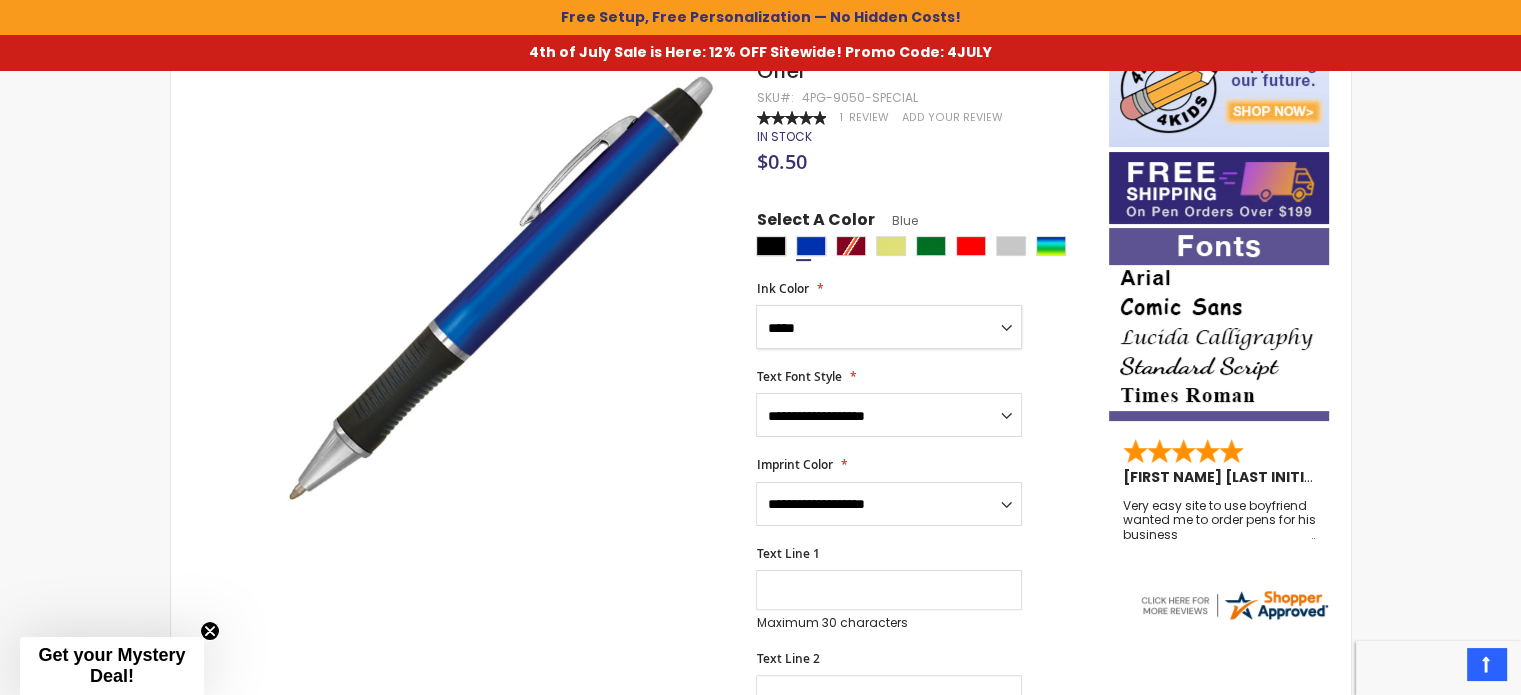 click on "**********" at bounding box center (889, 327) 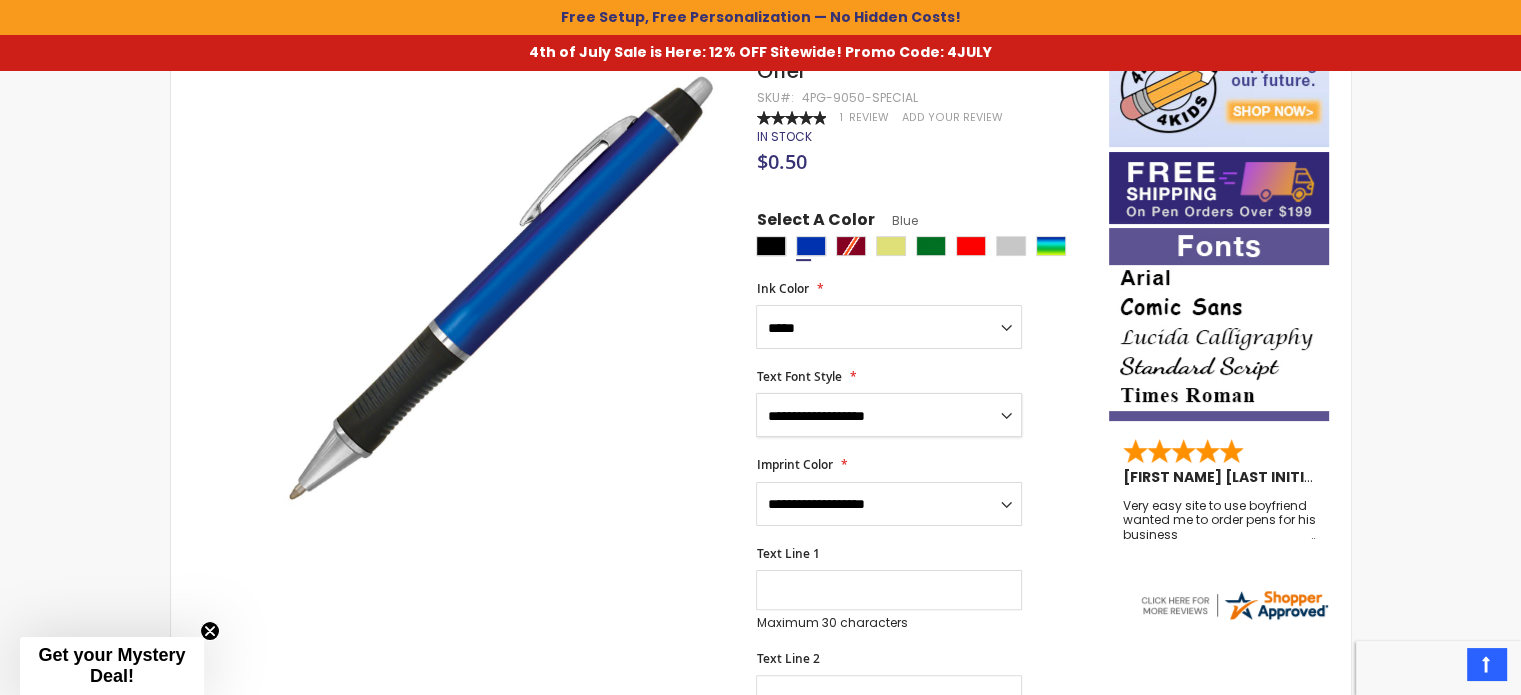 click on "**********" at bounding box center [889, 415] 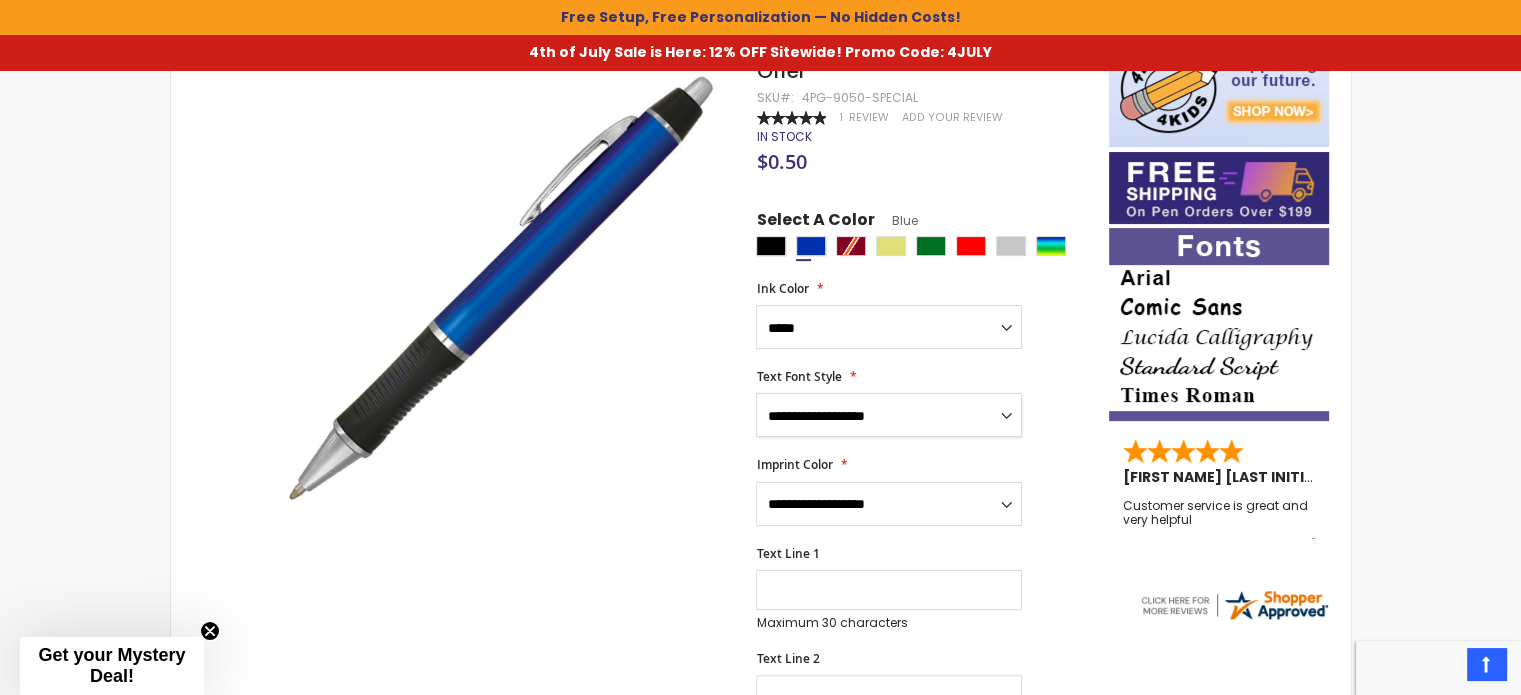 select on "****" 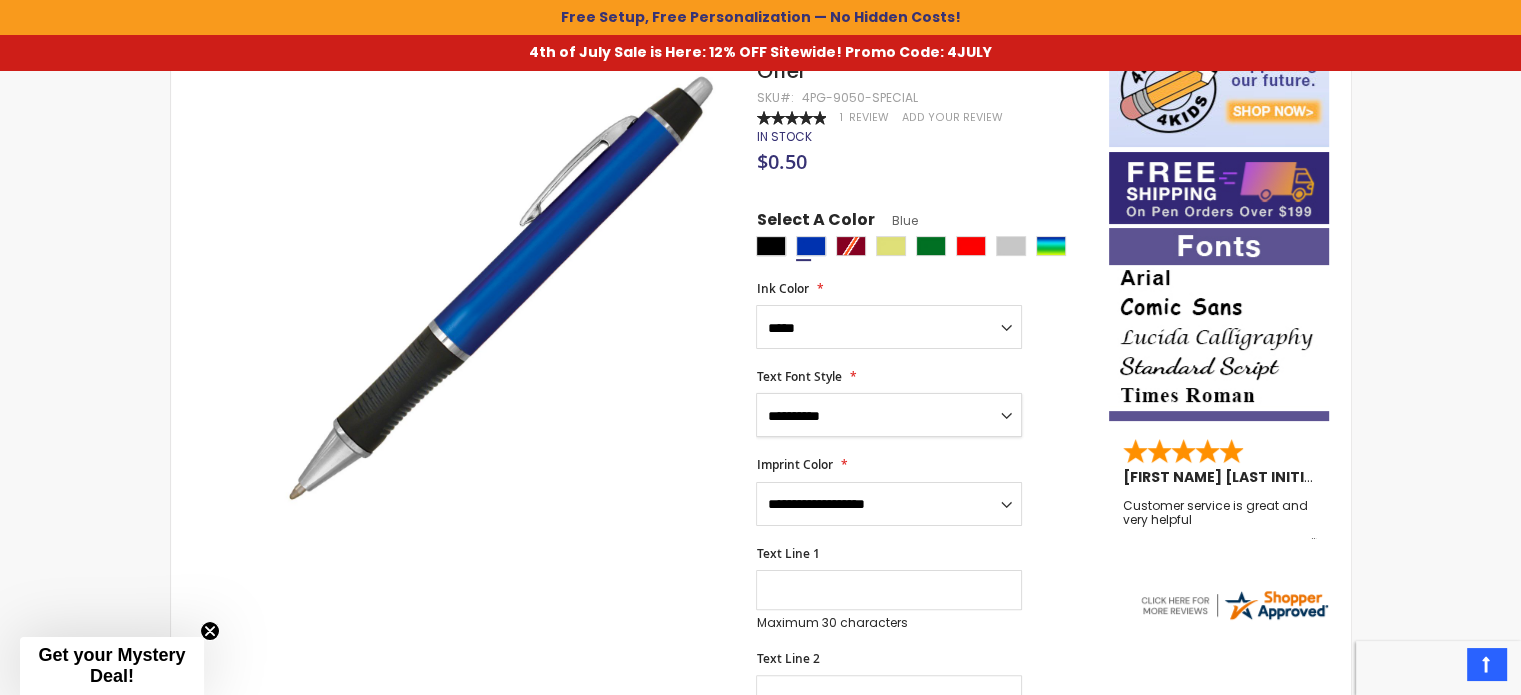 click on "**********" at bounding box center [889, 415] 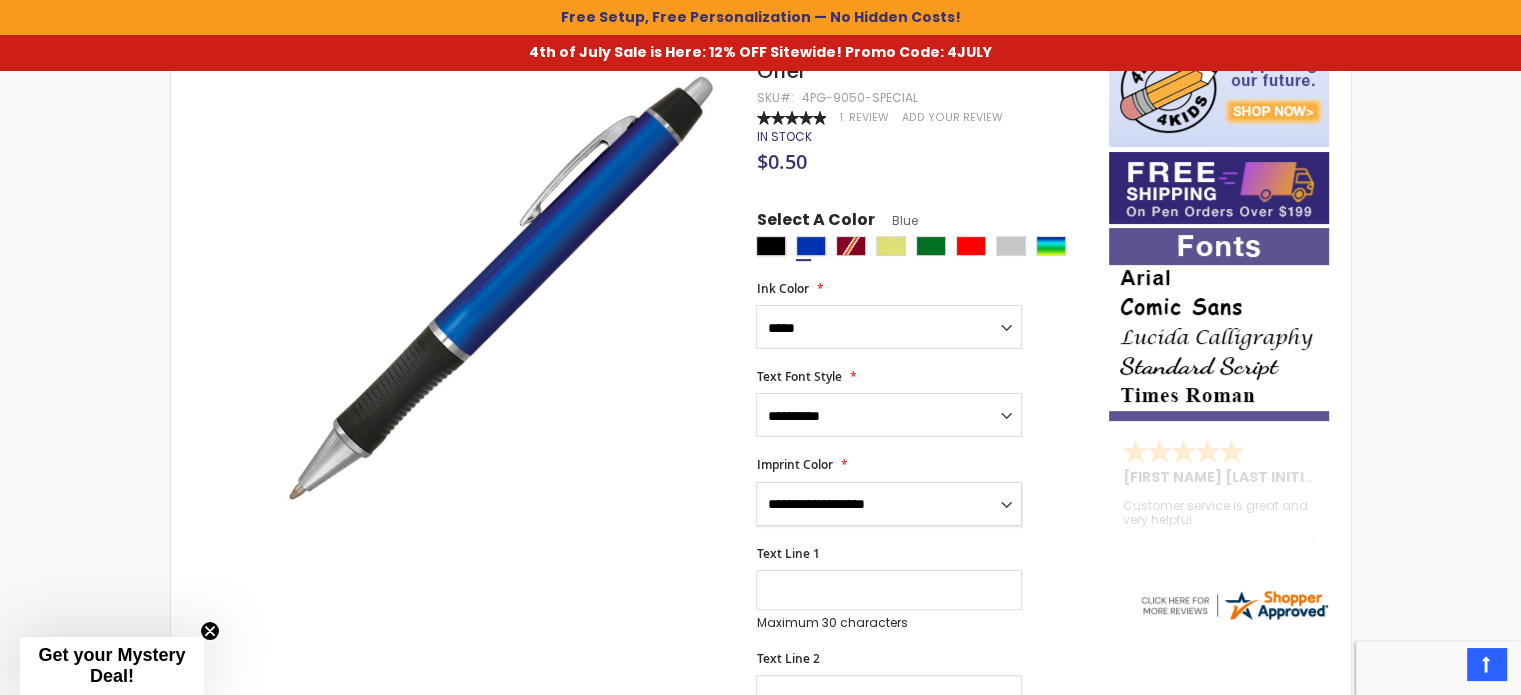 click on "**********" at bounding box center [889, 504] 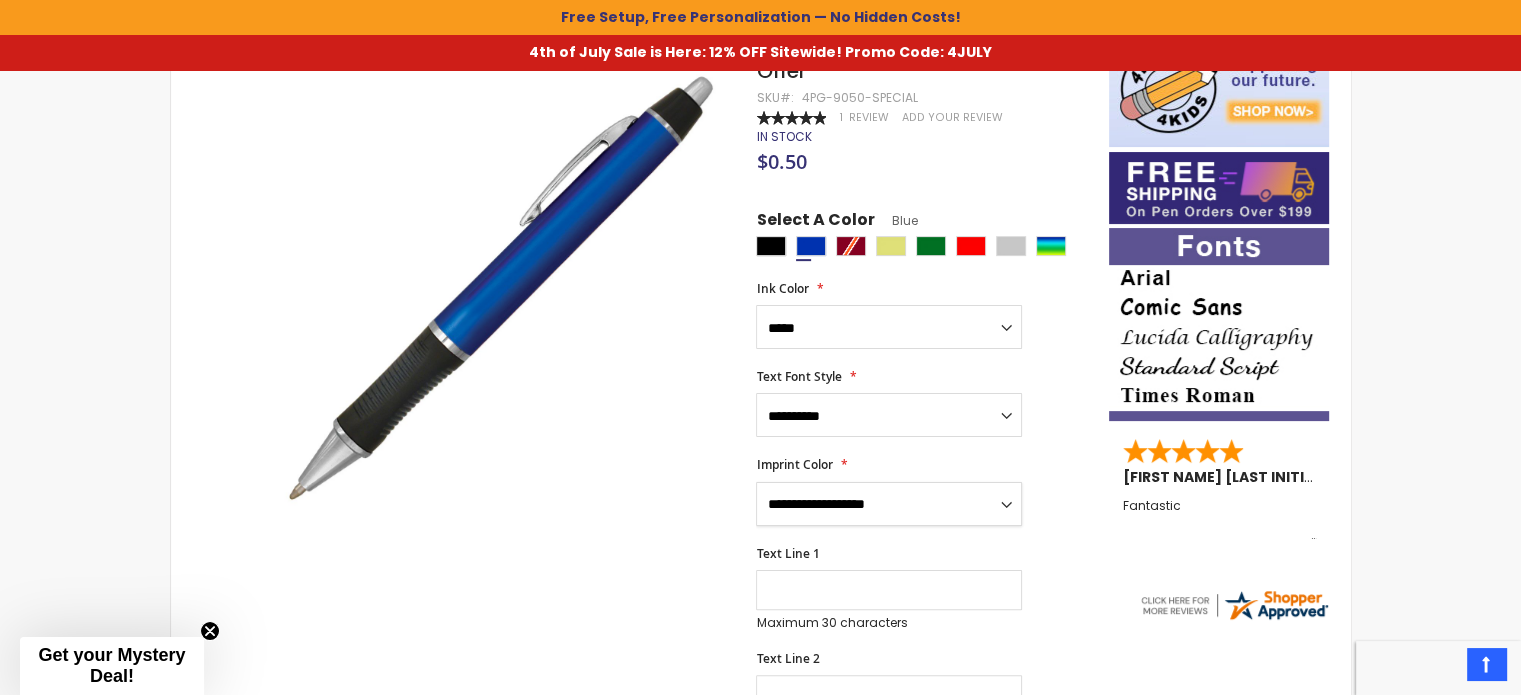 select on "****" 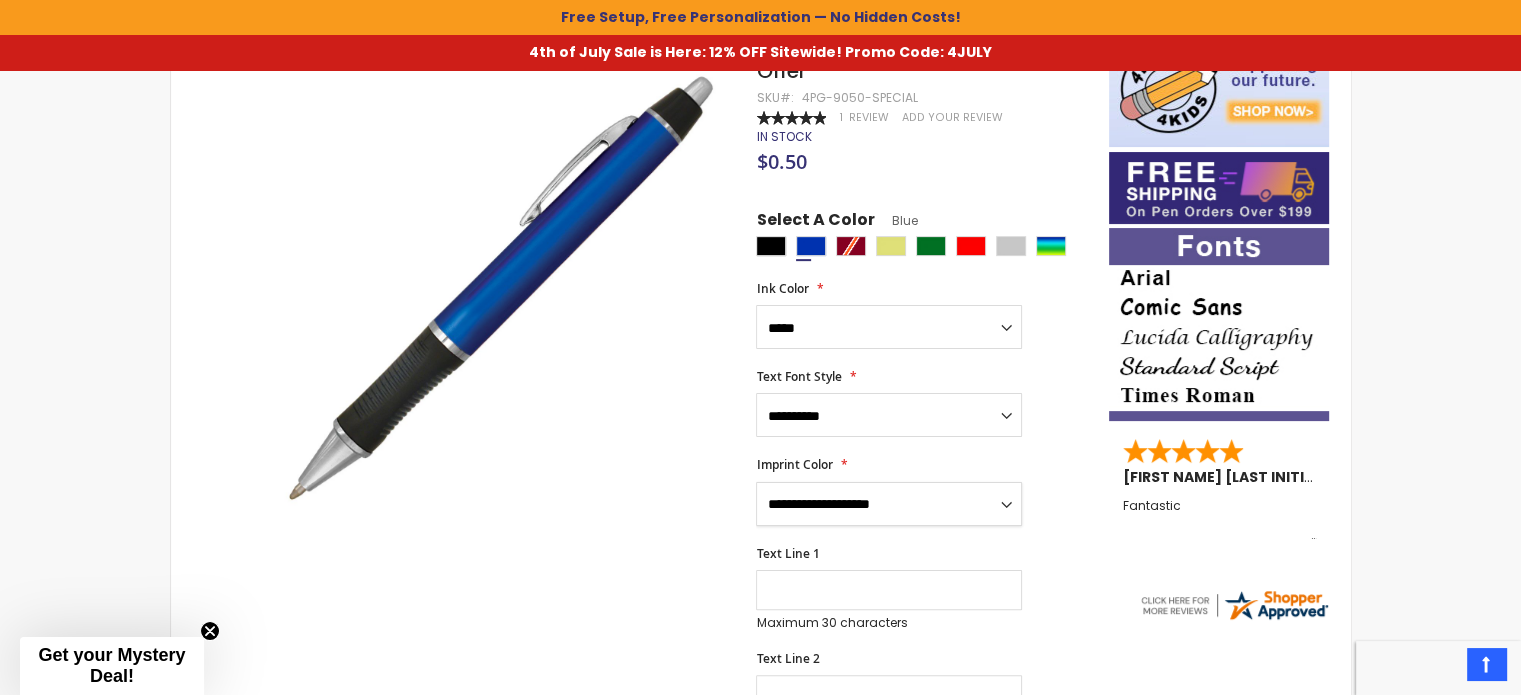 click on "**********" at bounding box center (889, 504) 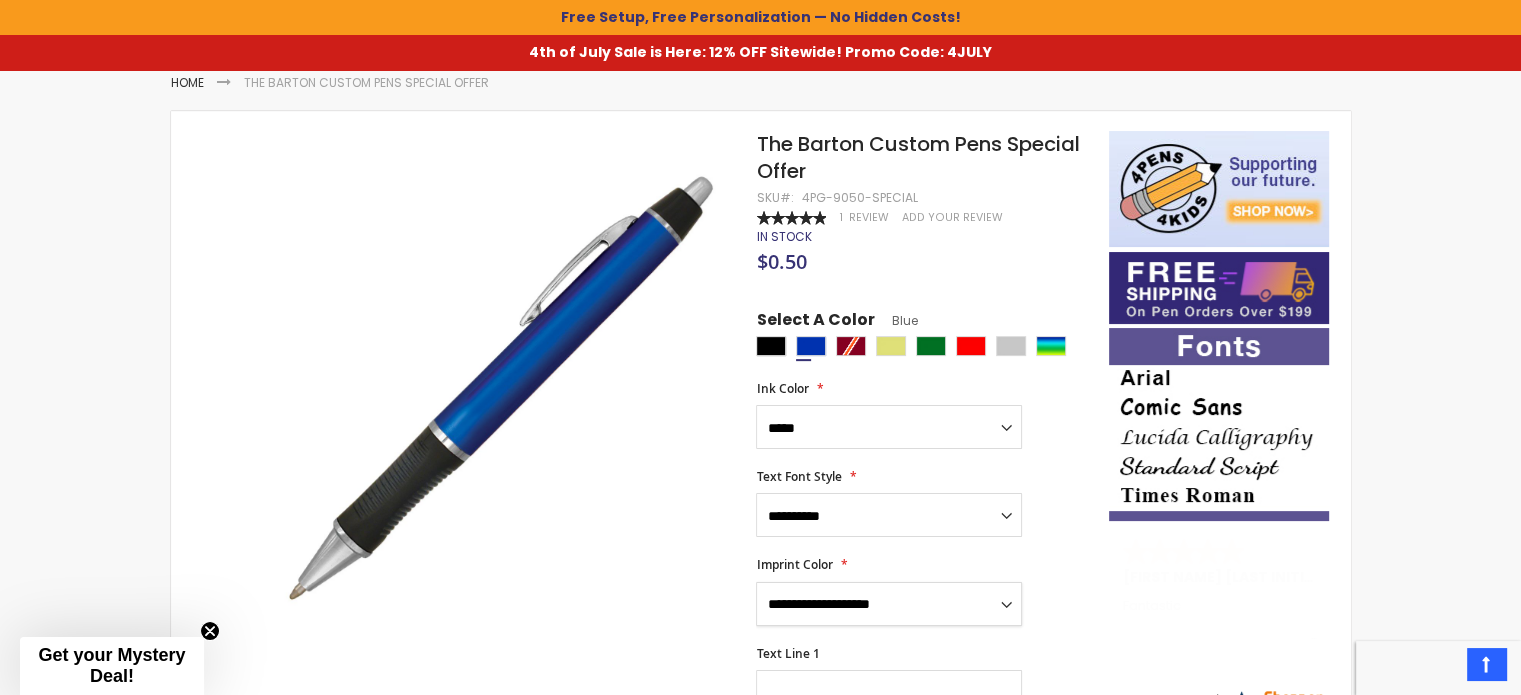 scroll, scrollTop: 369, scrollLeft: 0, axis: vertical 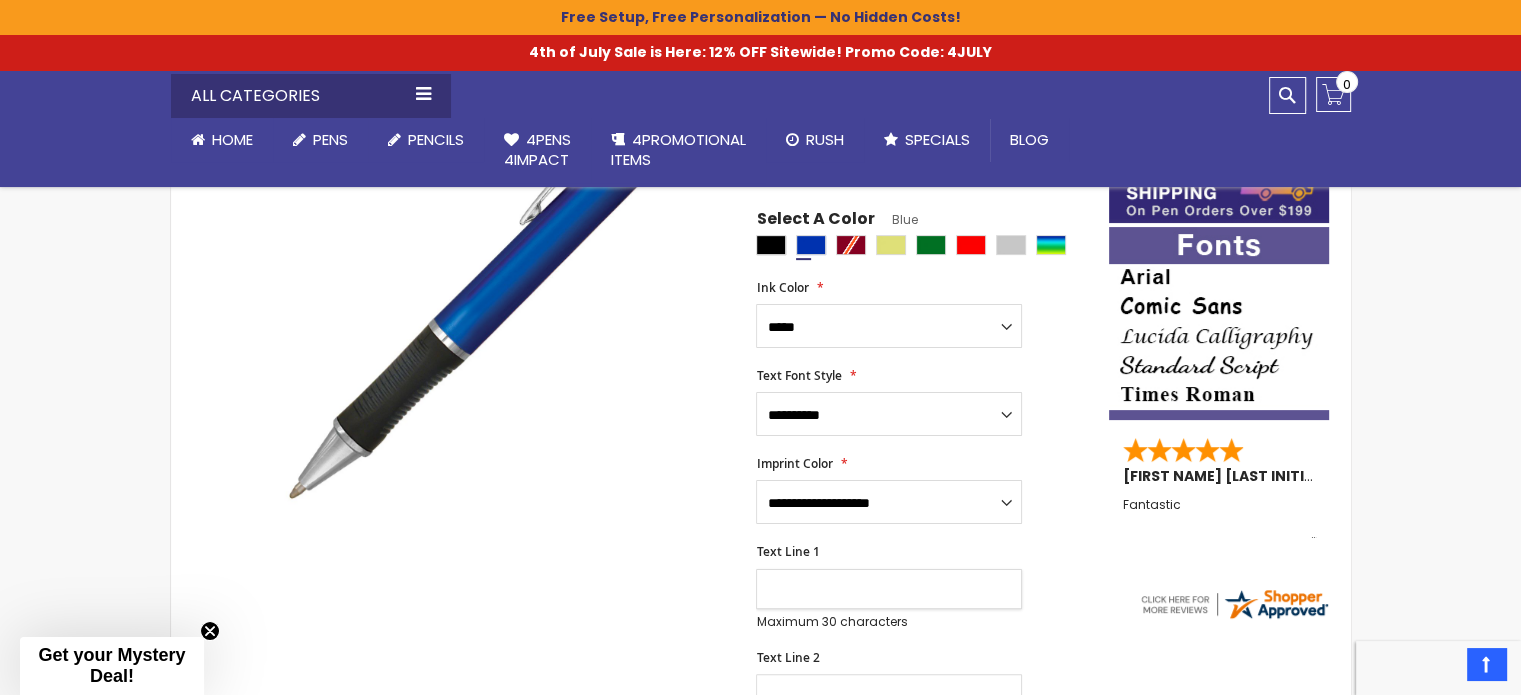 click on "Text Line 1" at bounding box center (889, 589) 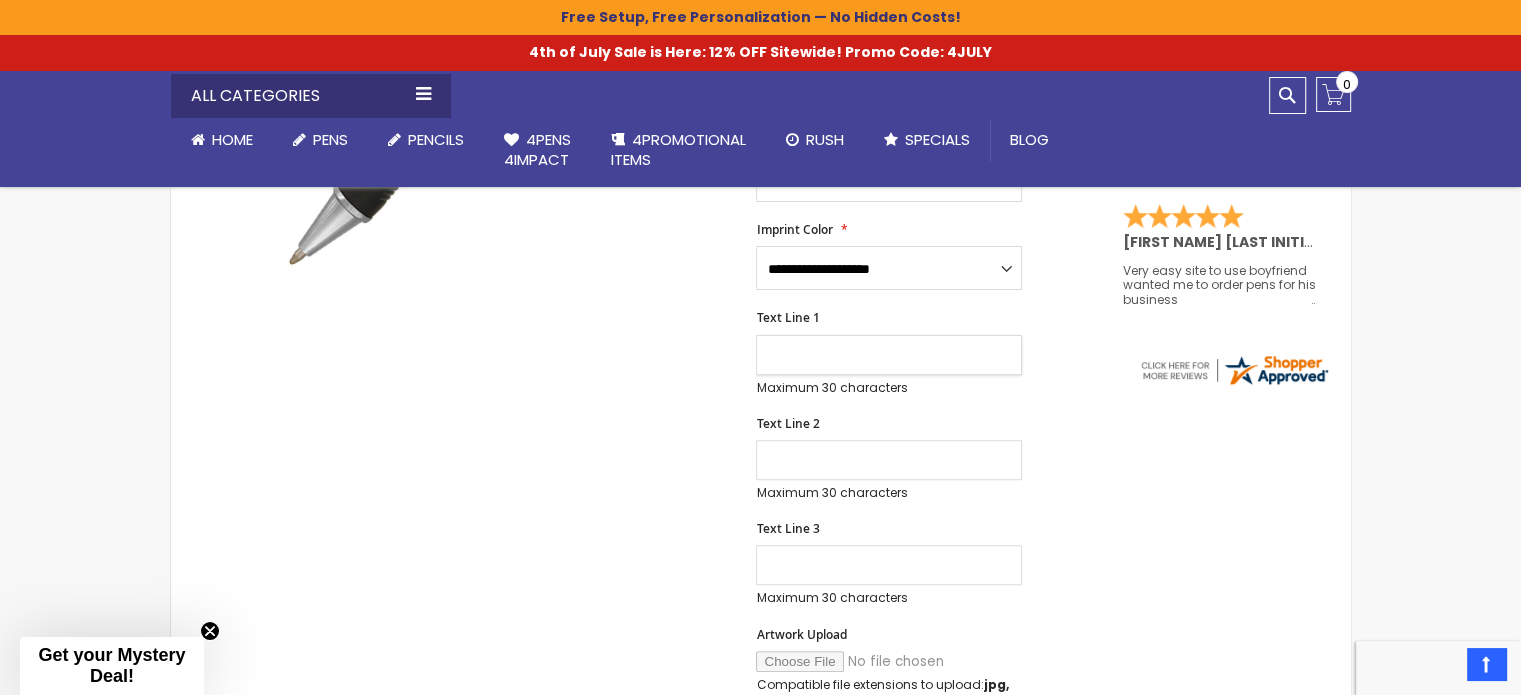 scroll, scrollTop: 769, scrollLeft: 0, axis: vertical 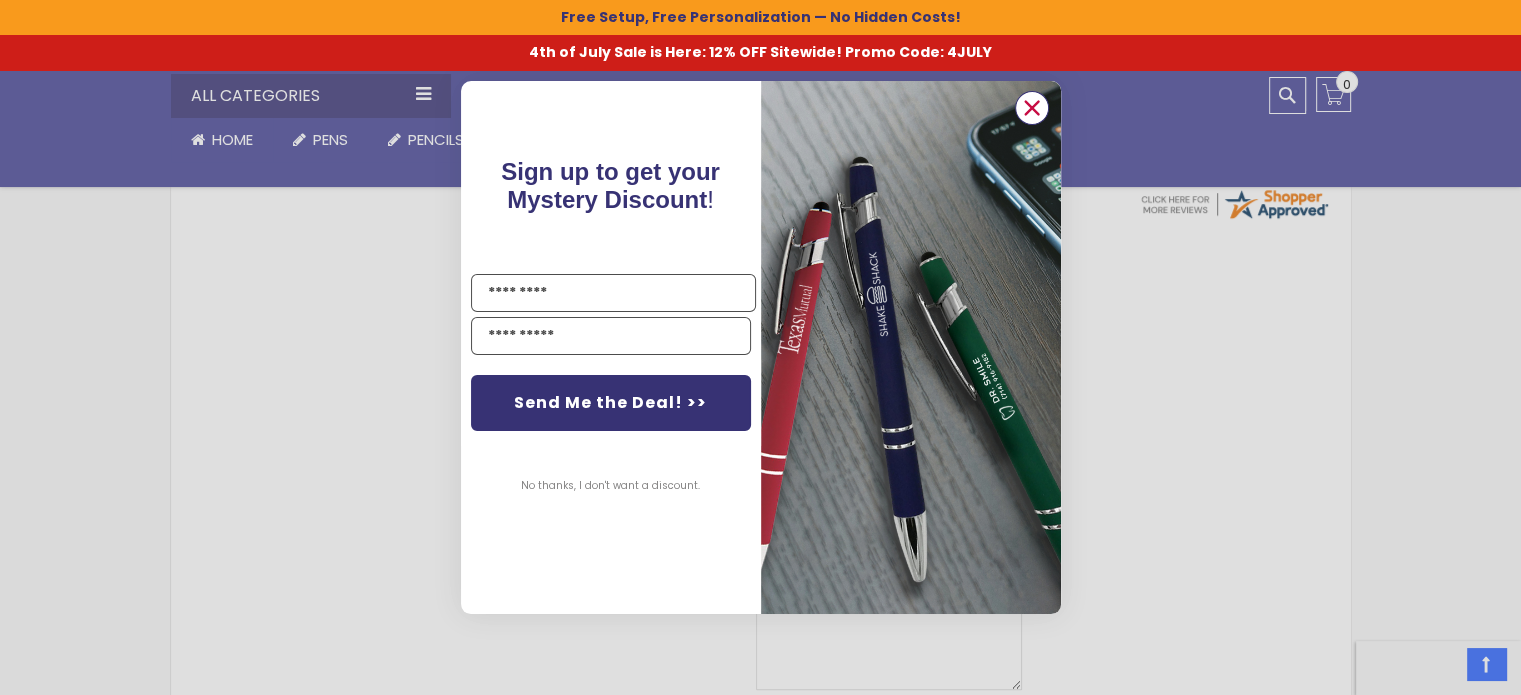 click at bounding box center (1031, 108) 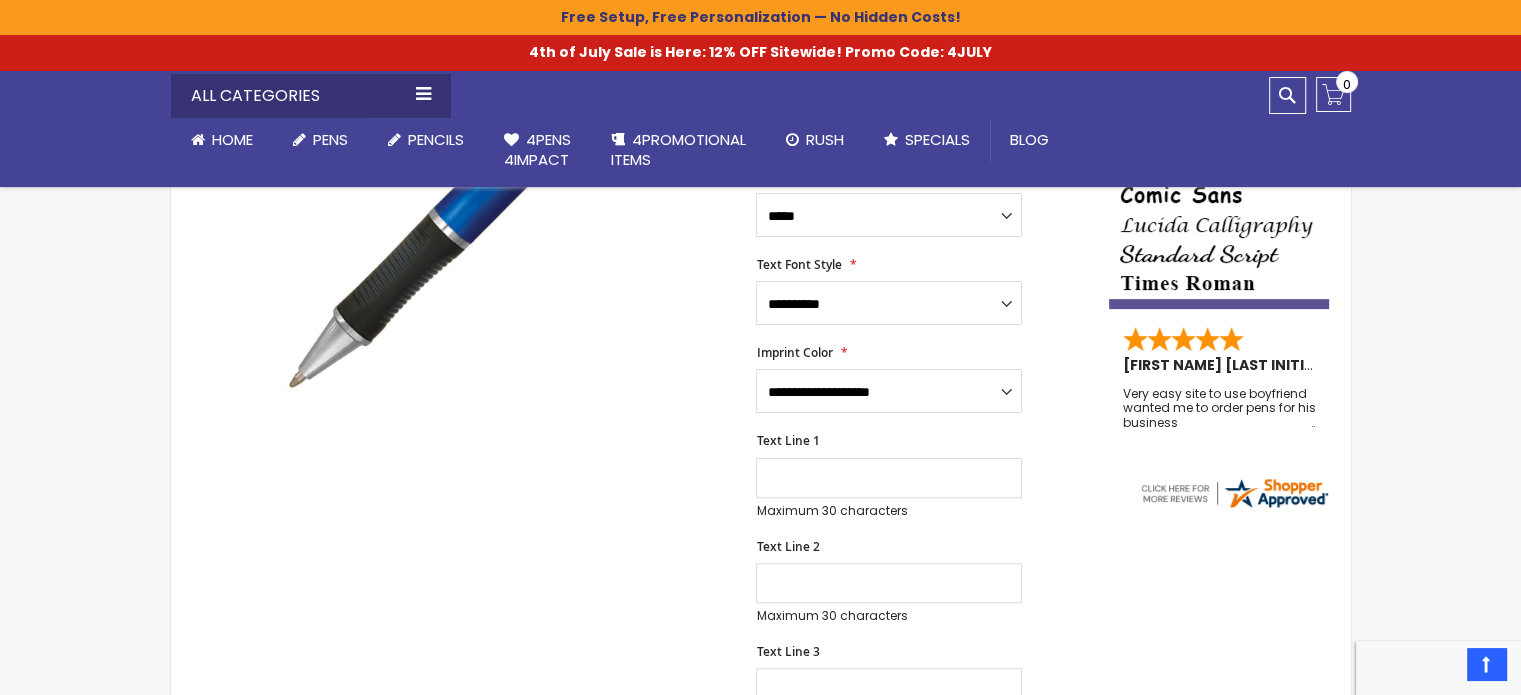 scroll, scrollTop: 469, scrollLeft: 0, axis: vertical 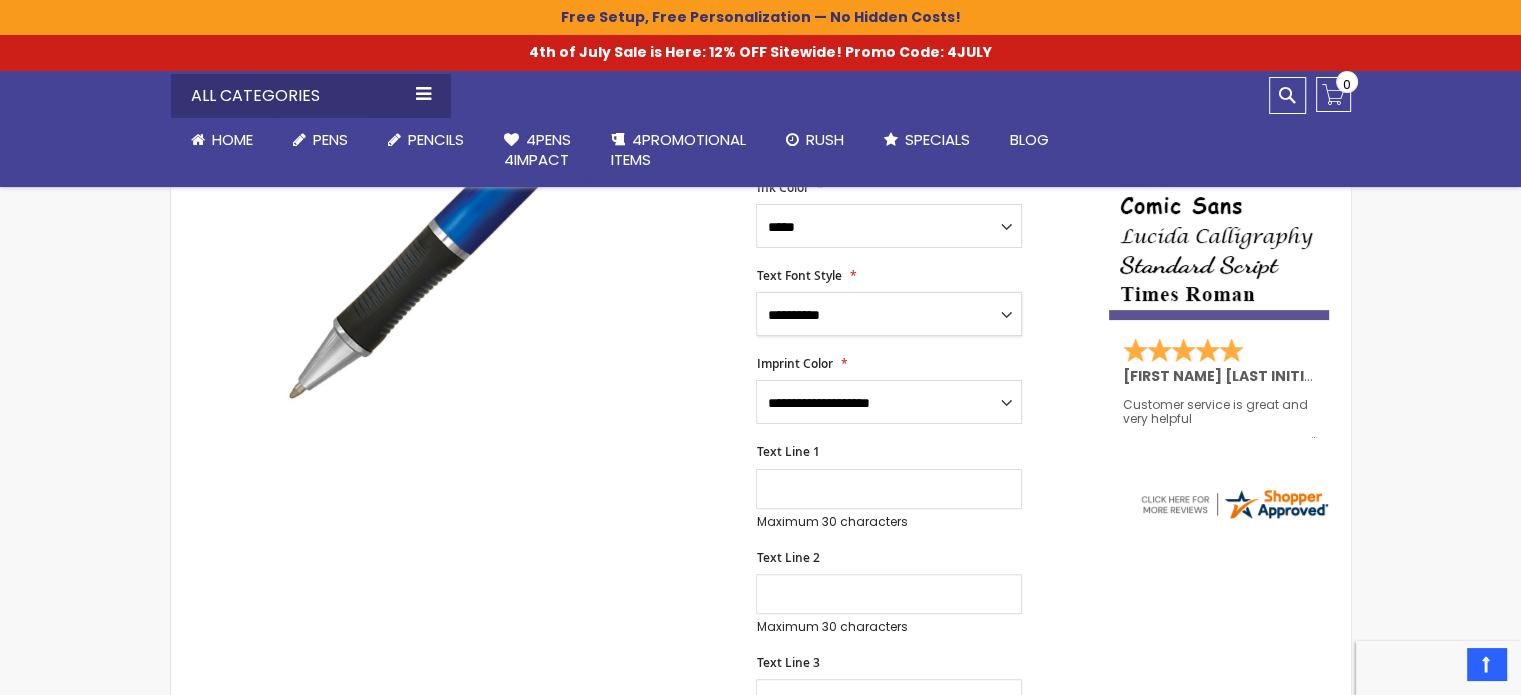 click on "**********" at bounding box center [889, 314] 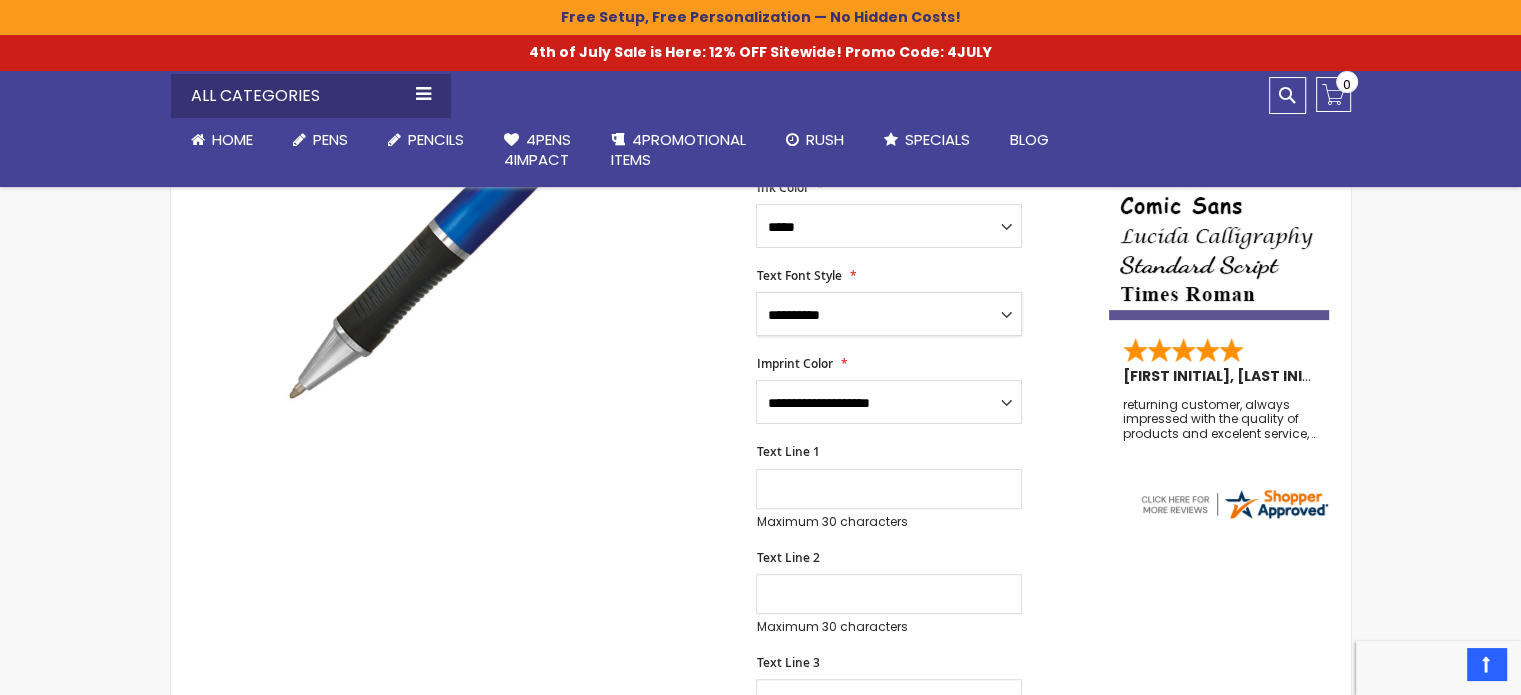 click on "**********" at bounding box center [889, 314] 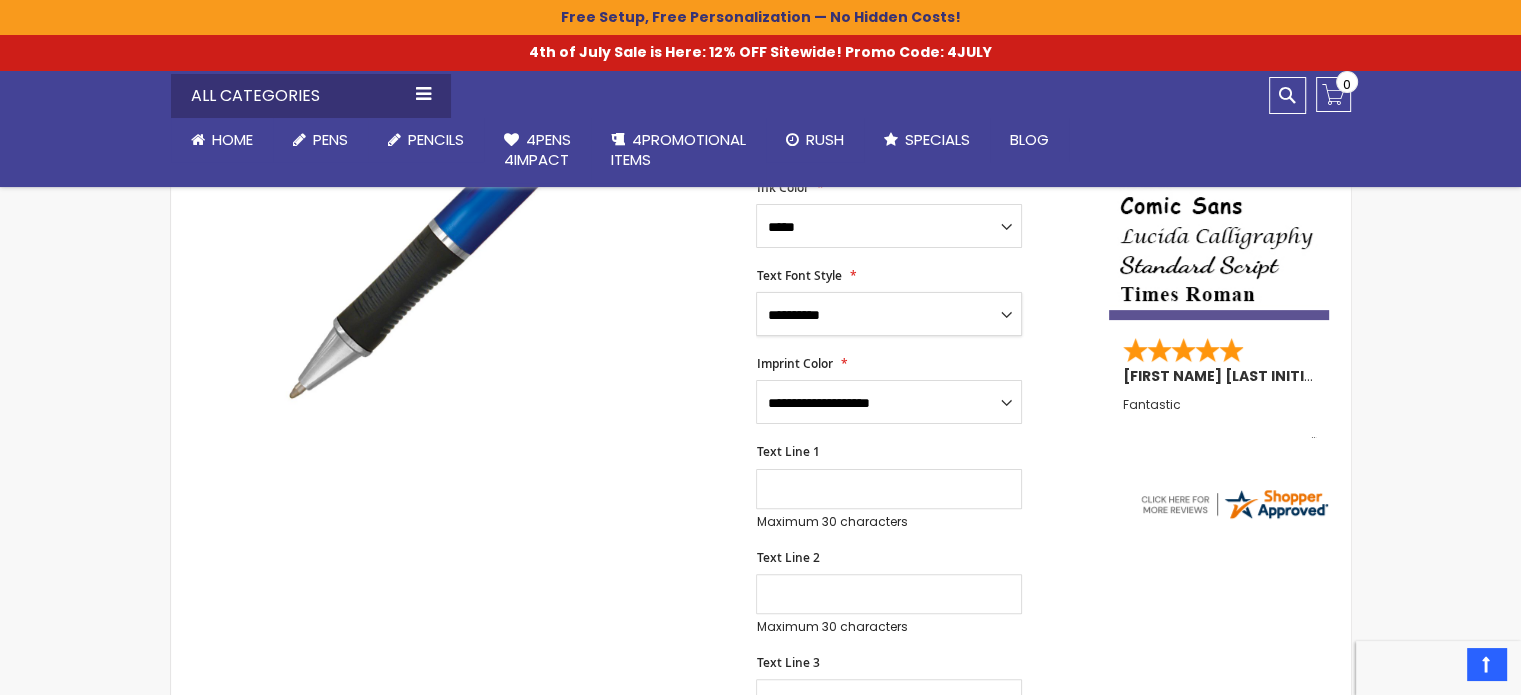 click on "**********" at bounding box center [889, 314] 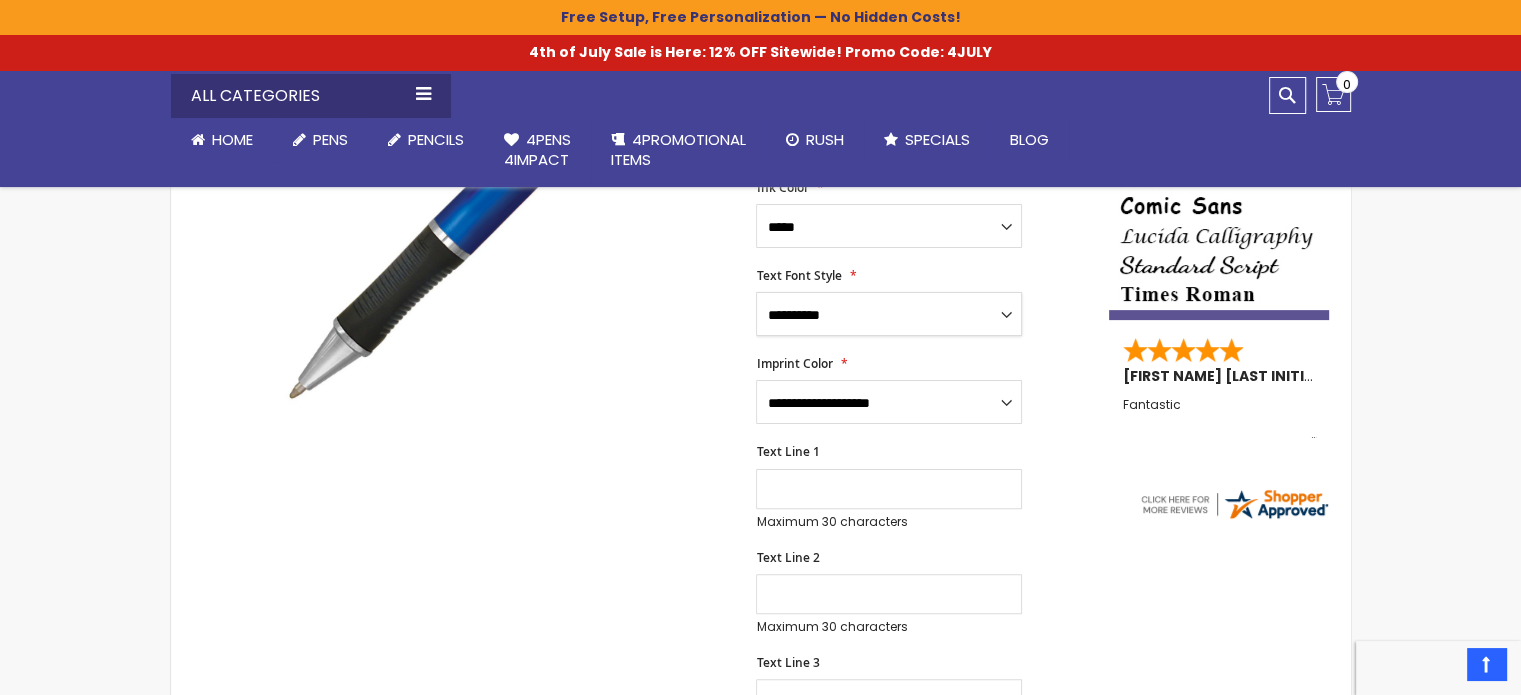 click on "**********" at bounding box center [889, 314] 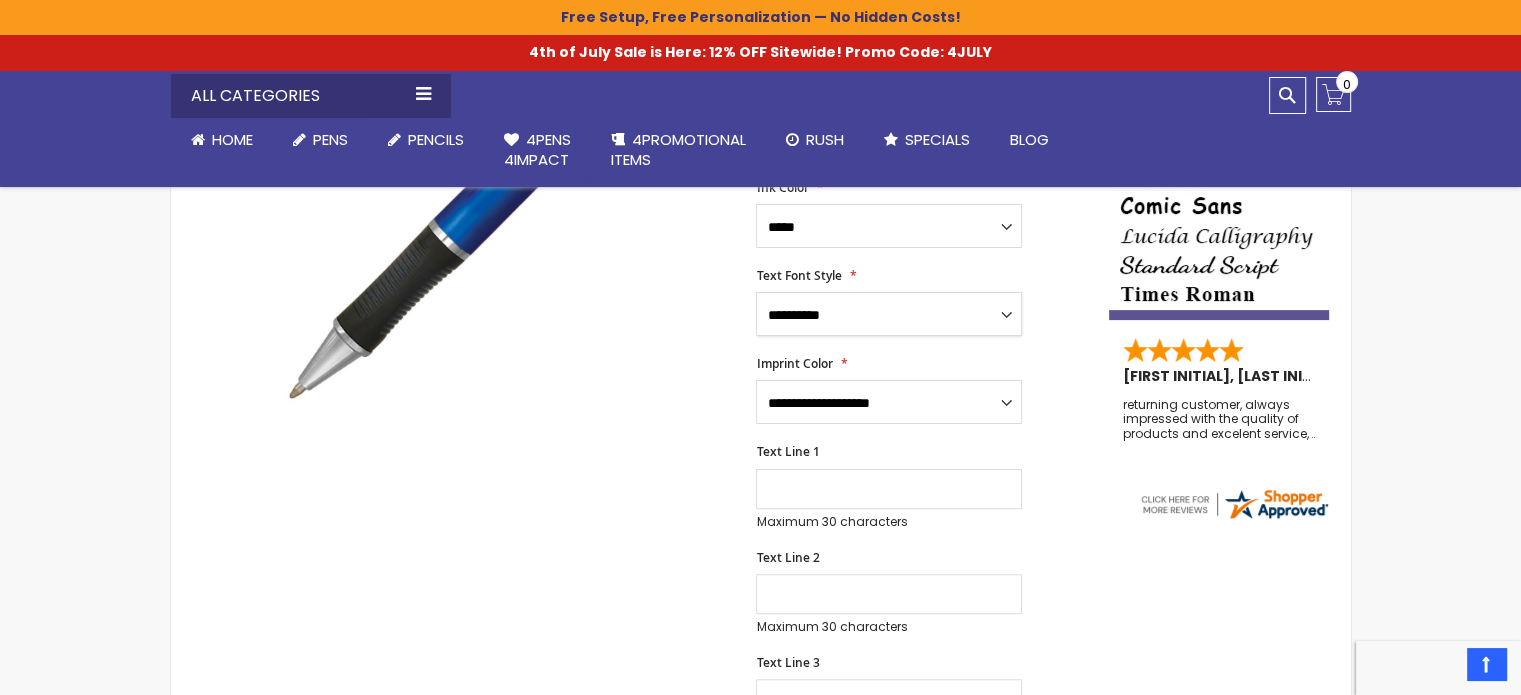 click on "**********" at bounding box center [889, 314] 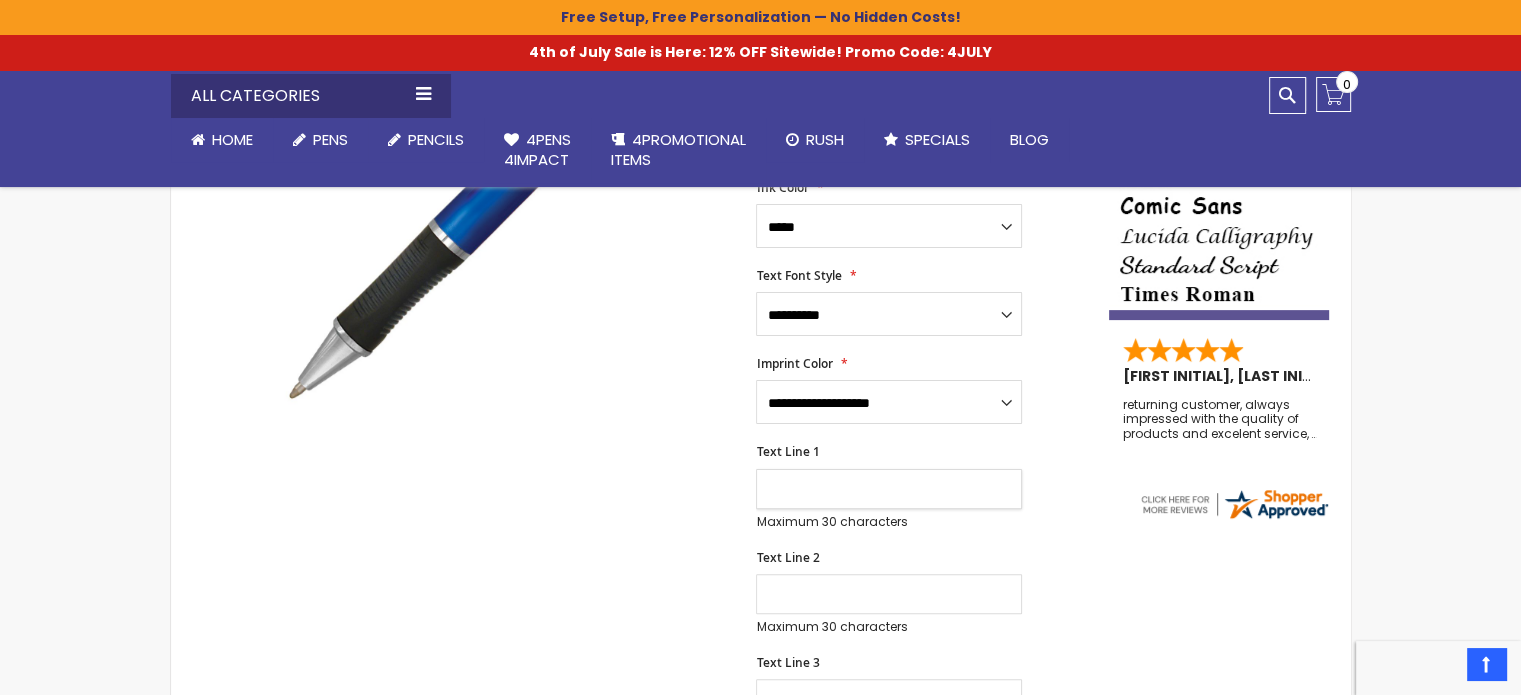 click on "Text Line 1" at bounding box center [889, 489] 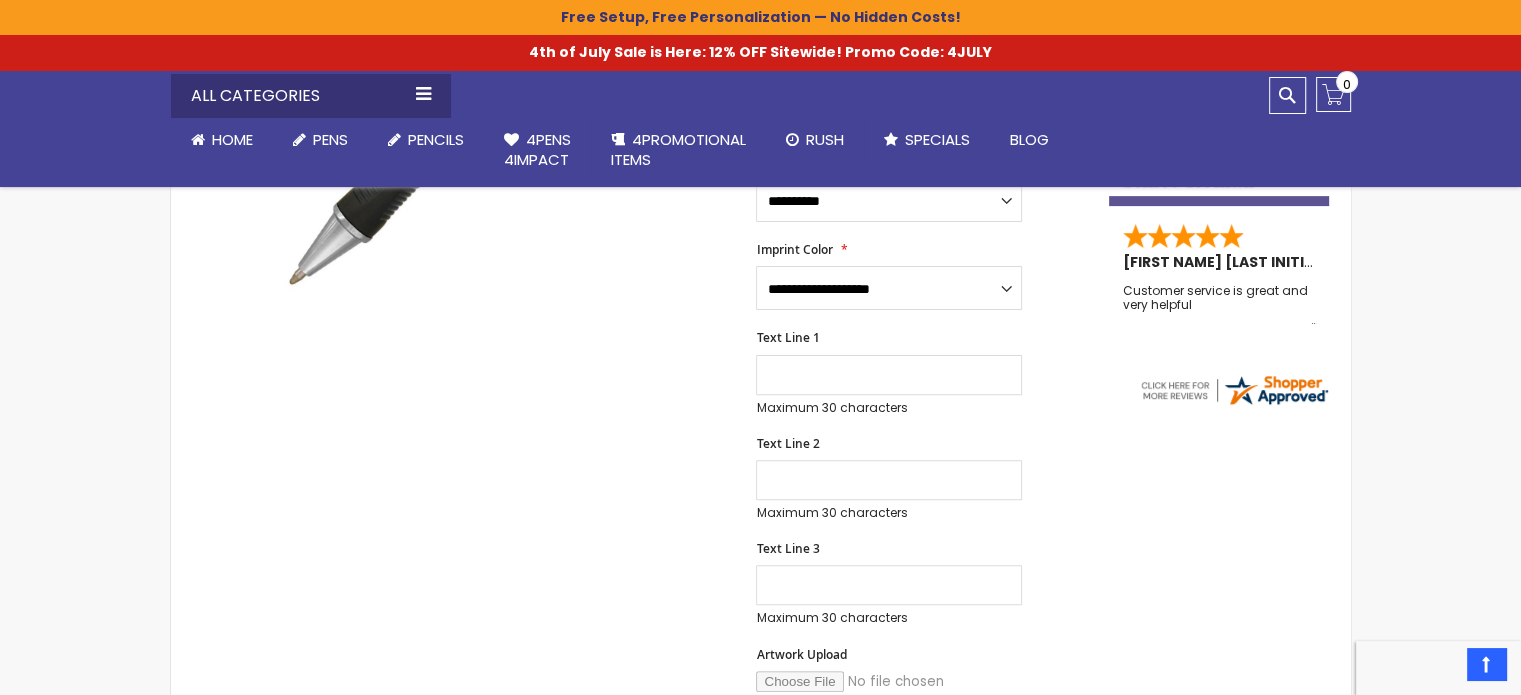 scroll, scrollTop: 669, scrollLeft: 0, axis: vertical 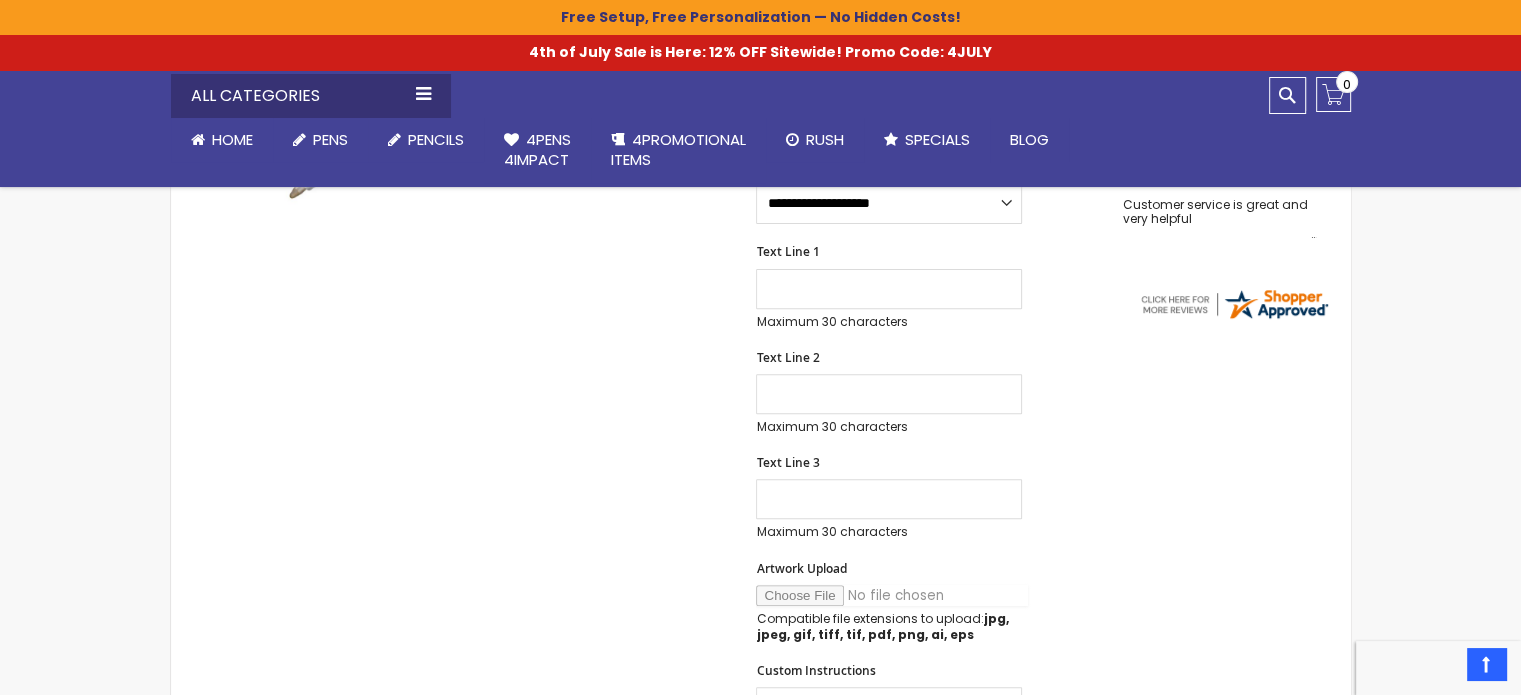 click on "Artwork Upload" at bounding box center (892, 595) 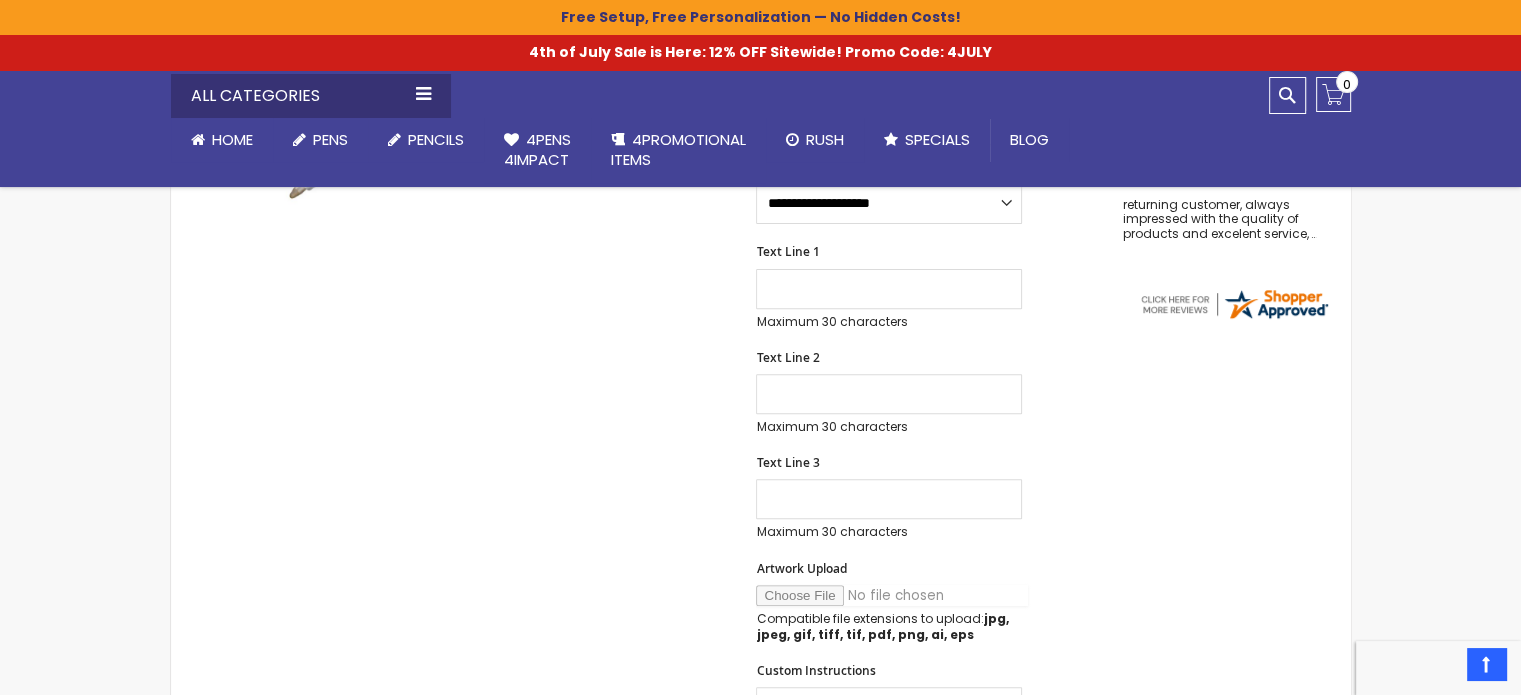 type on "**********" 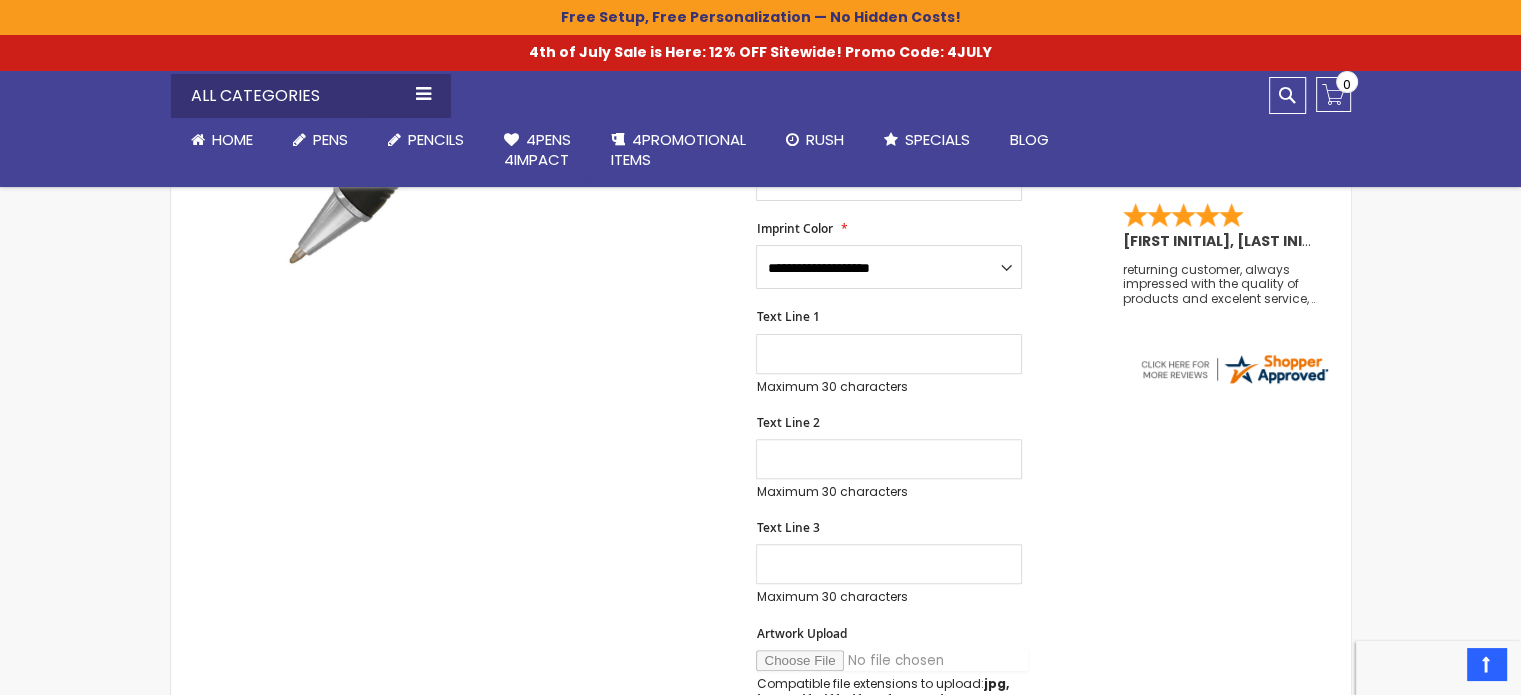 scroll, scrollTop: 569, scrollLeft: 0, axis: vertical 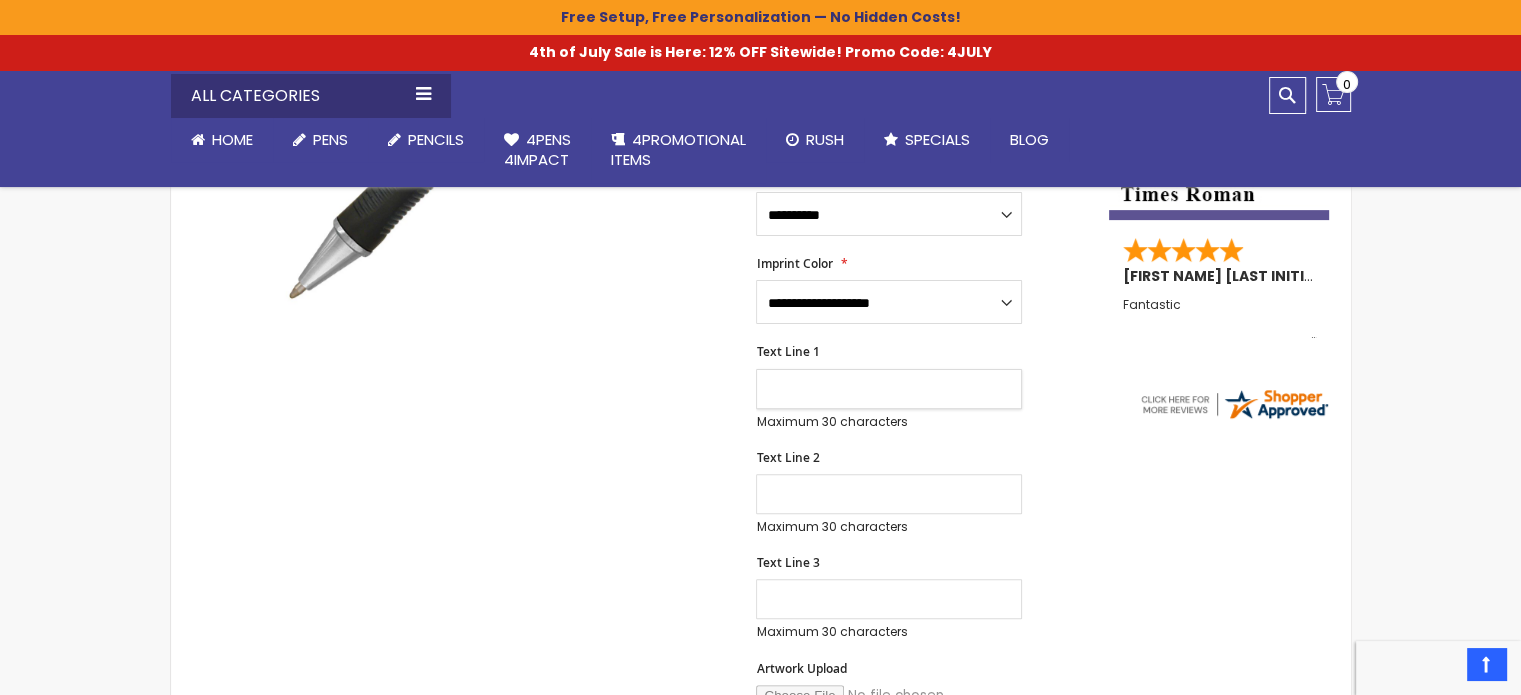 click on "Text Line 1" at bounding box center [889, 389] 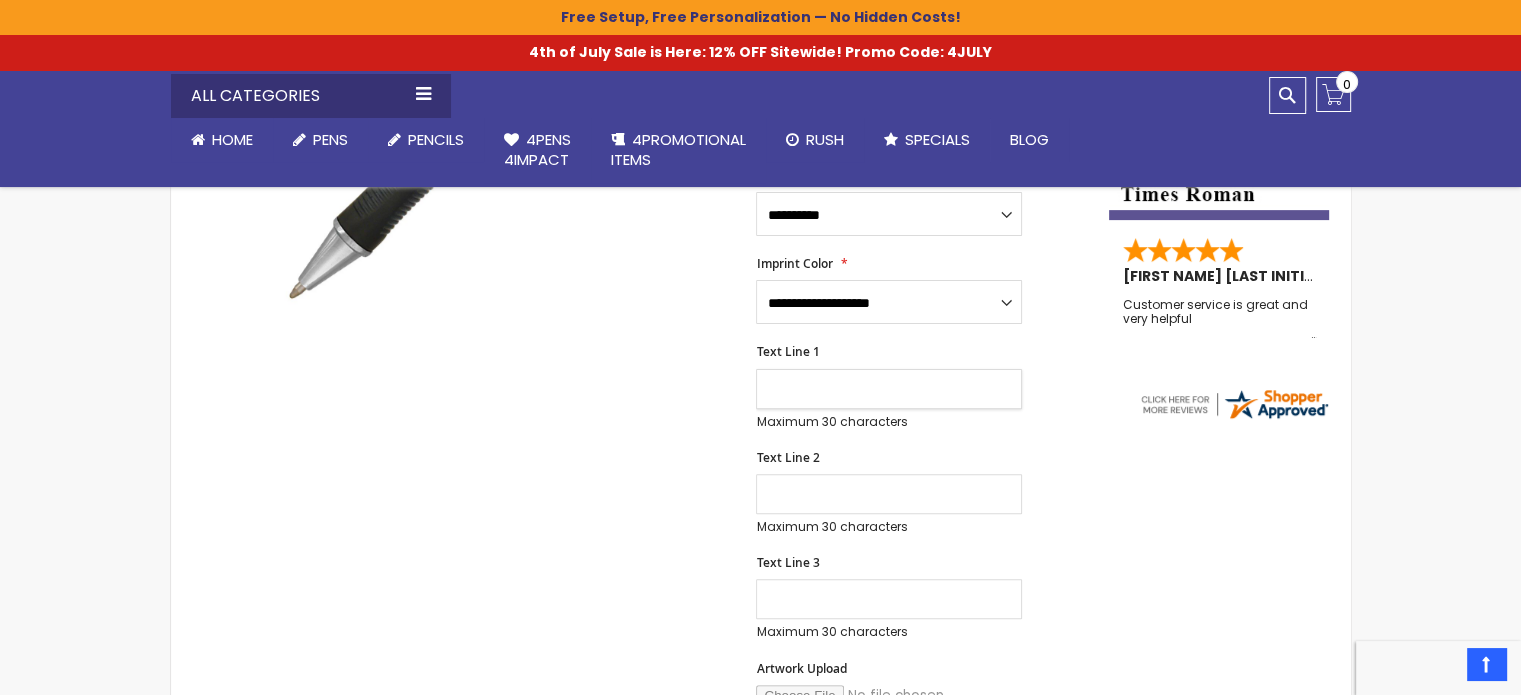 click on "Text Line 1" at bounding box center [889, 389] 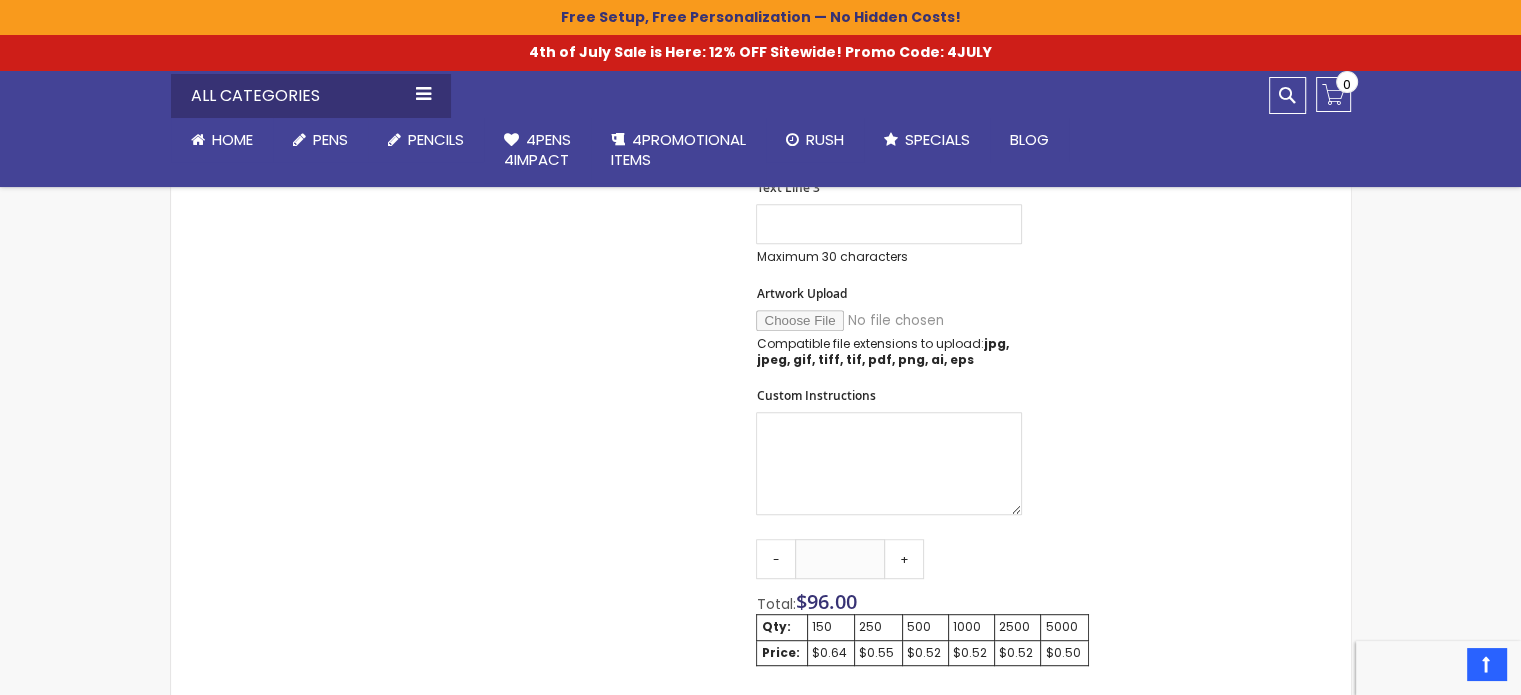scroll, scrollTop: 969, scrollLeft: 0, axis: vertical 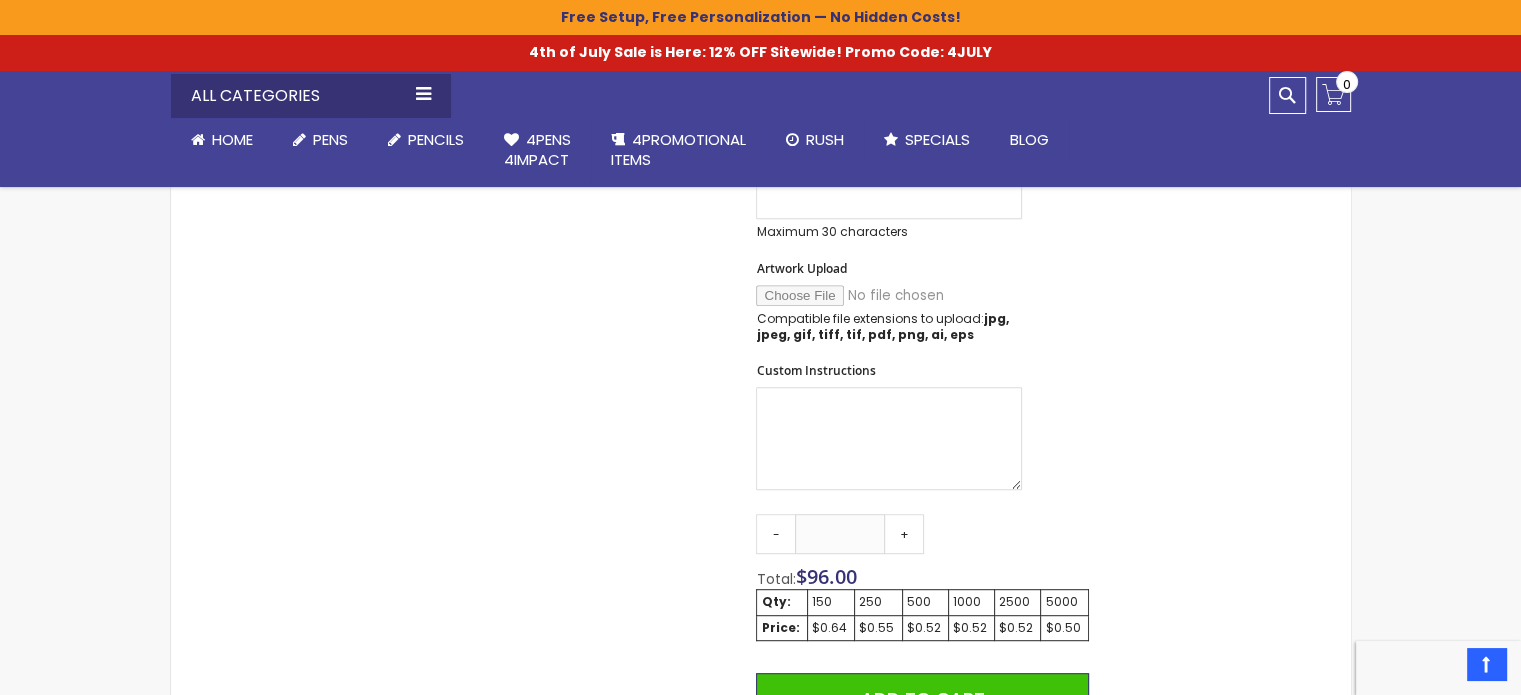 type on "**********" 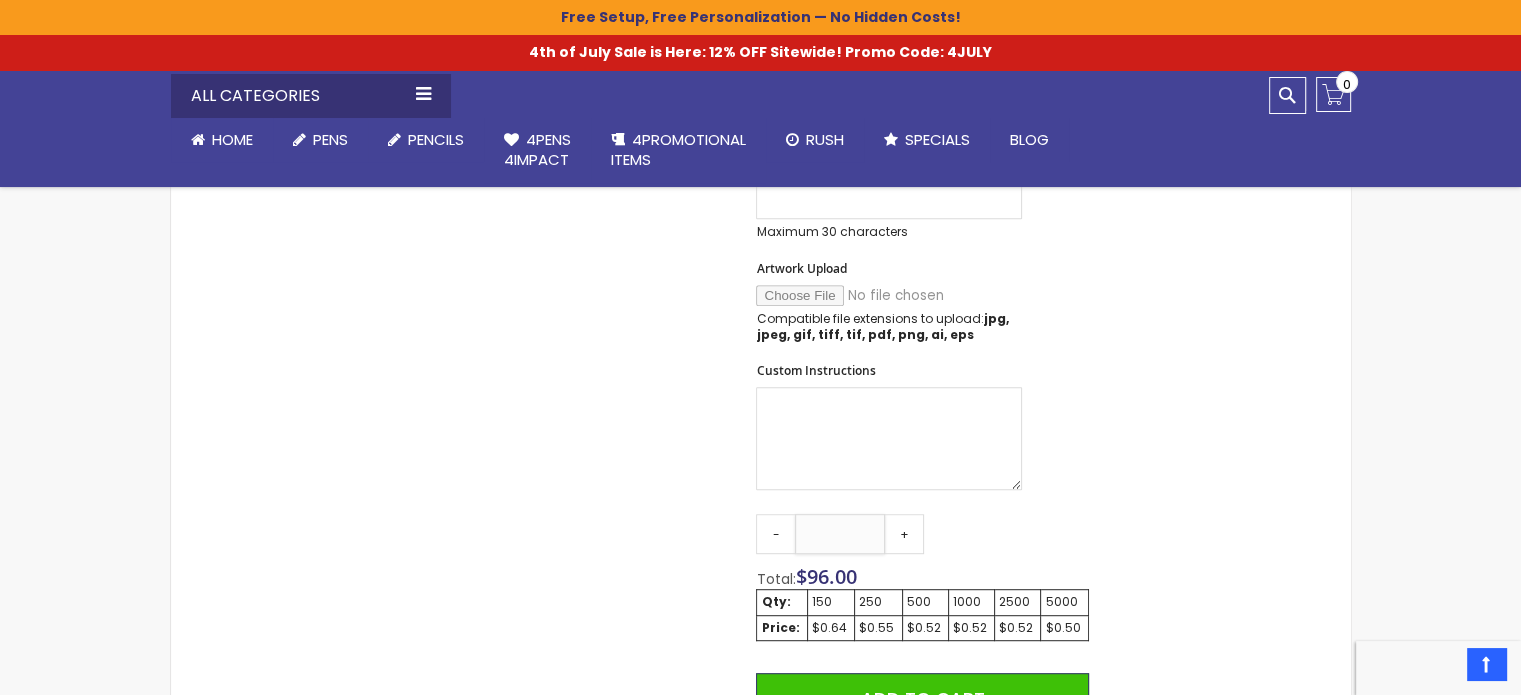 click on "***" at bounding box center [840, 534] 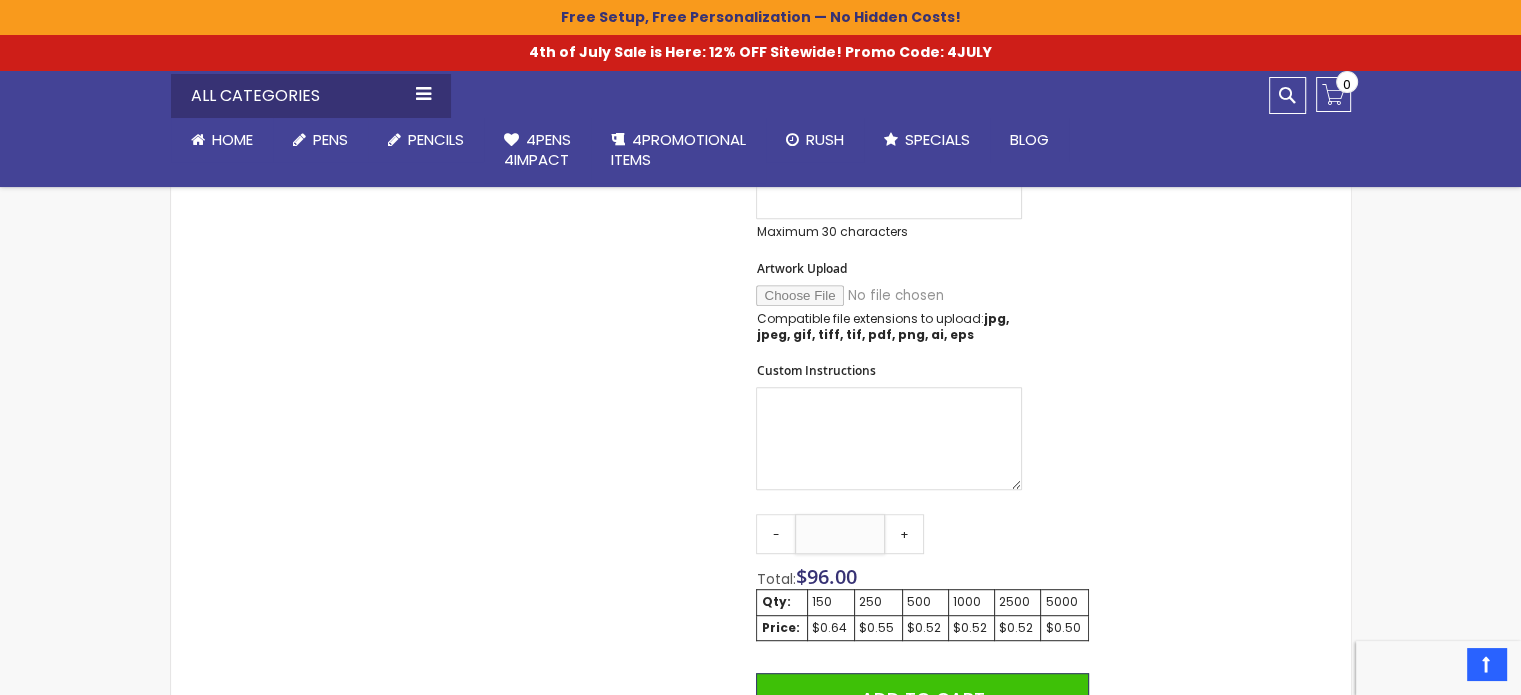 drag, startPoint x: 862, startPoint y: 534, endPoint x: 819, endPoint y: 537, distance: 43.104523 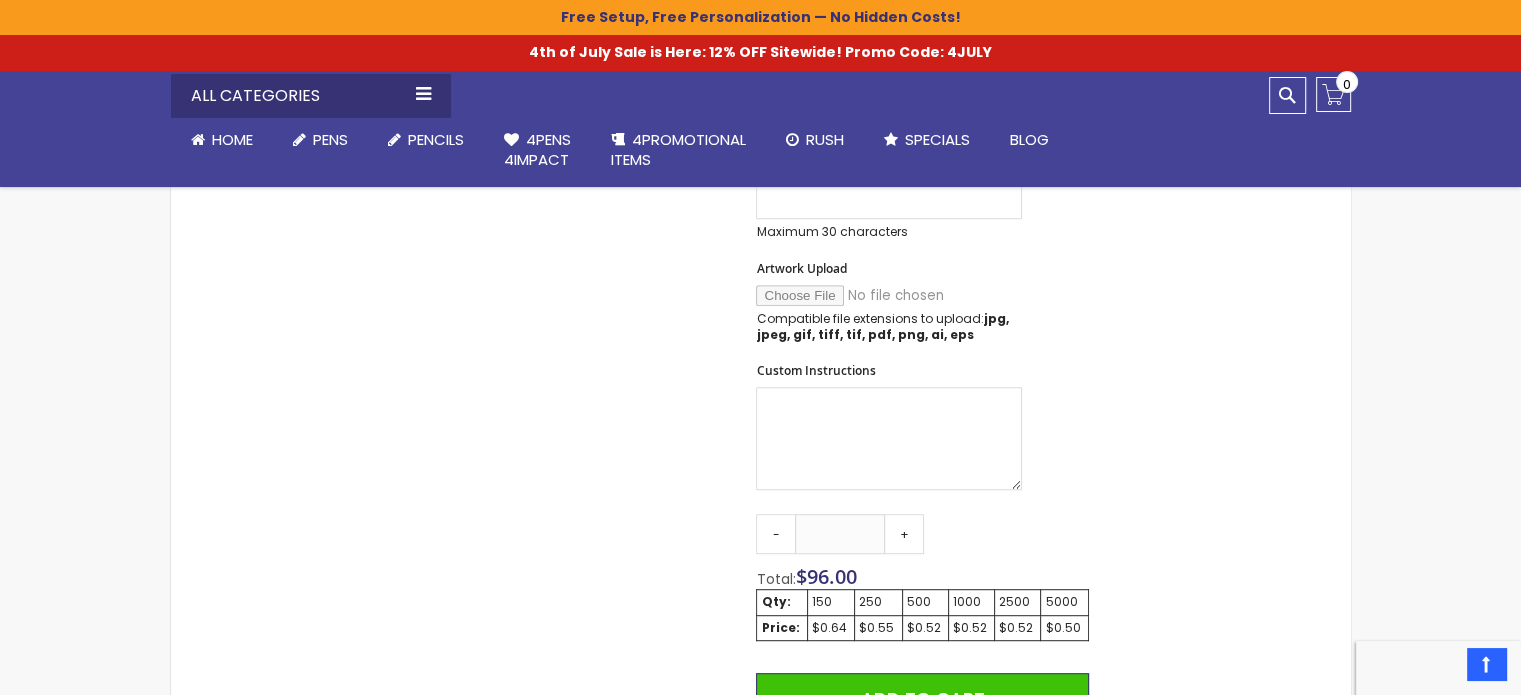 click on "Qty
-
***
+
Total:  $ 96.00
Qty:
150
250
500
1000
2500
5000
Price:
$0.64
$0.55
$0.52
$0.52
$0.52
$0.50
Add to Cart
@import url(//fonts.googleapis.com/css?family=Google+Sans_old:500) ••••••" at bounding box center [922, 708] 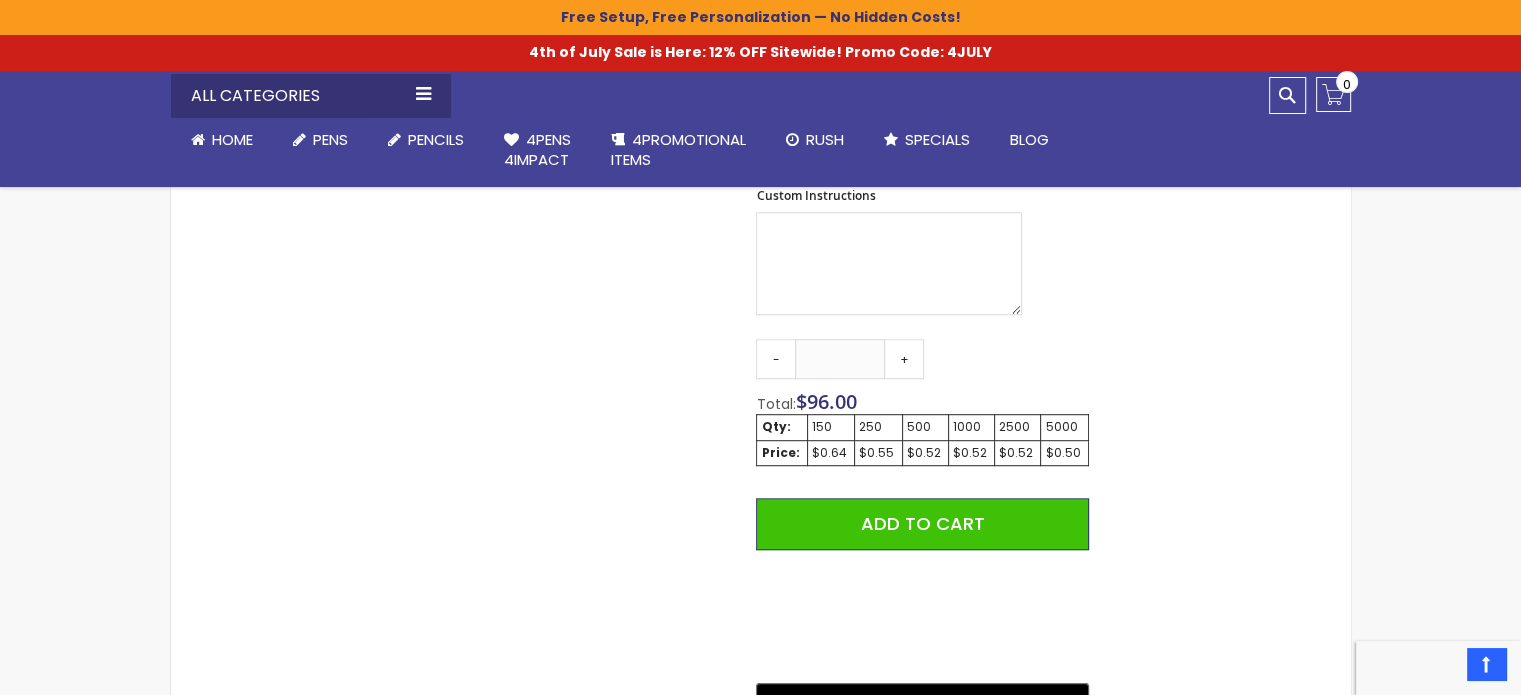 scroll, scrollTop: 1169, scrollLeft: 0, axis: vertical 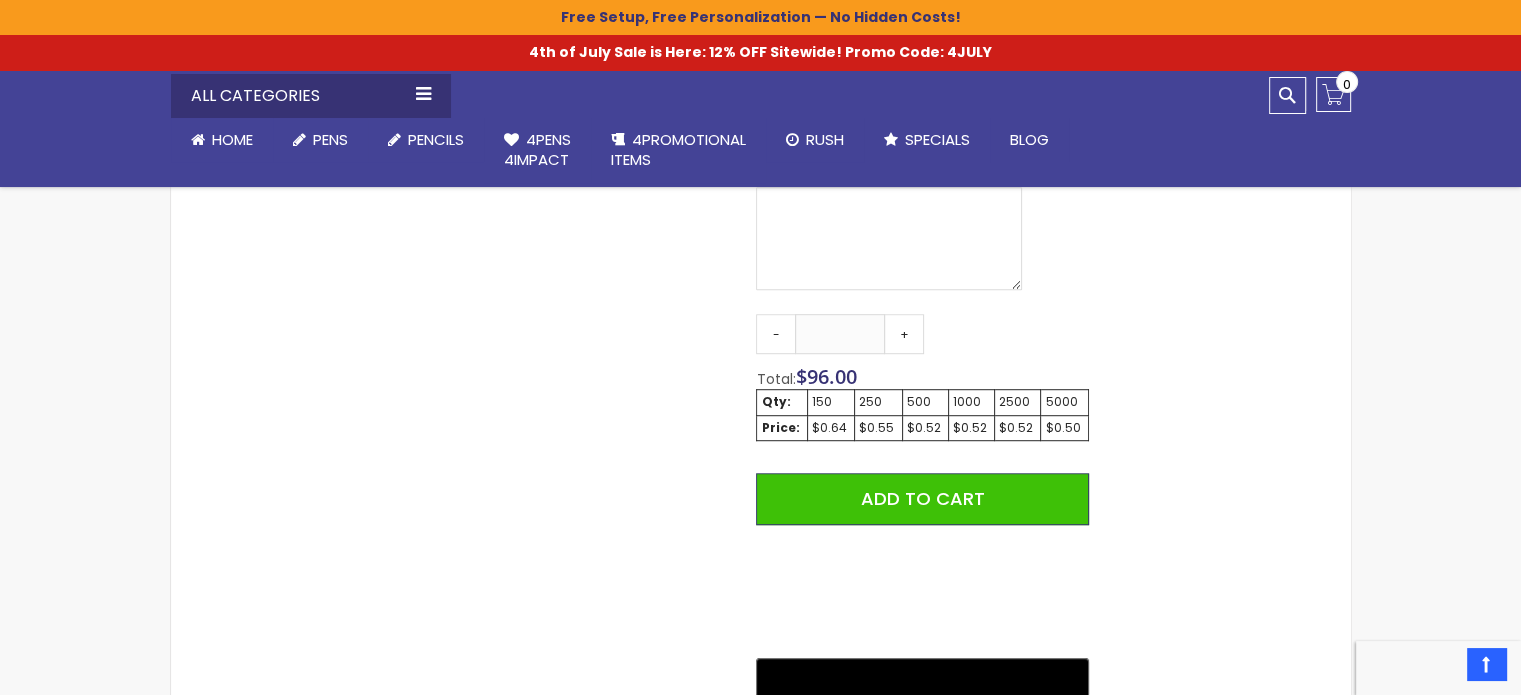 click on "250" at bounding box center (782, 402) 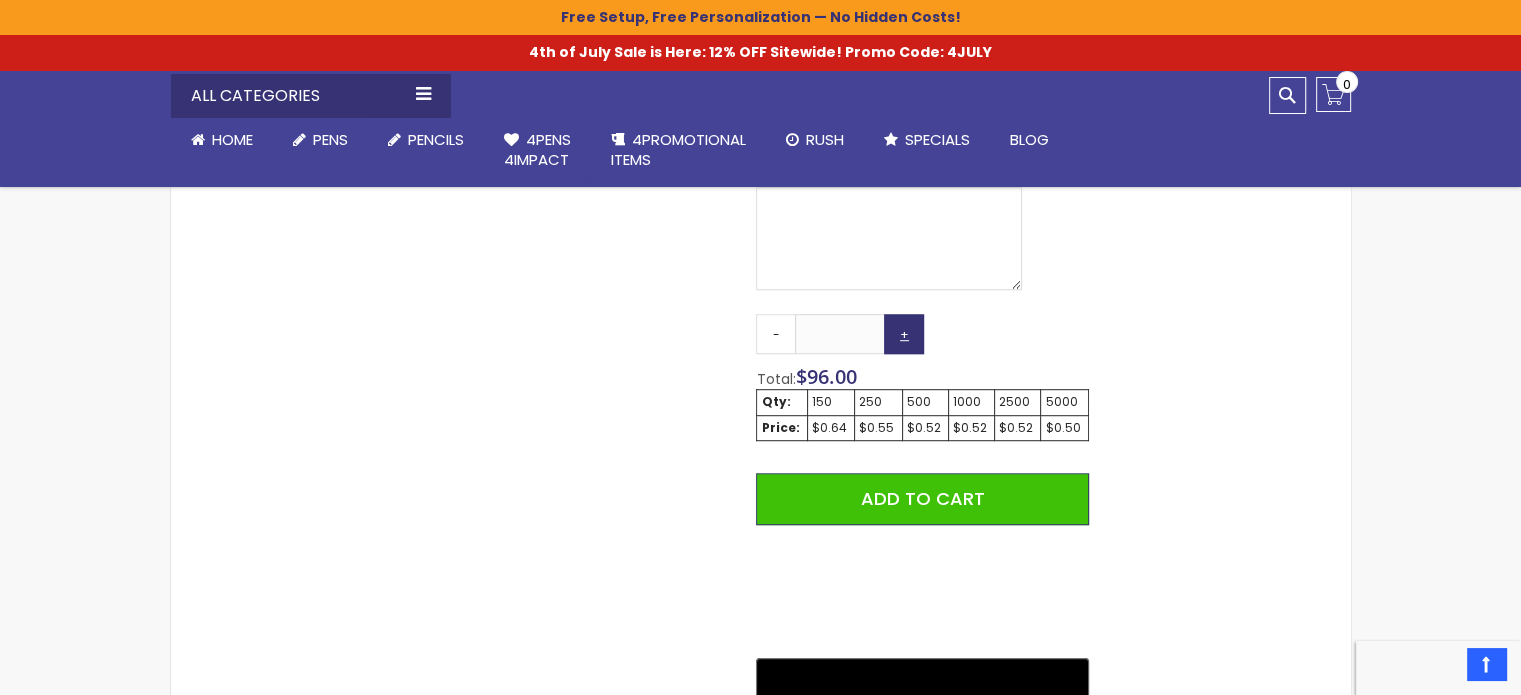 click on "+" at bounding box center [904, 334] 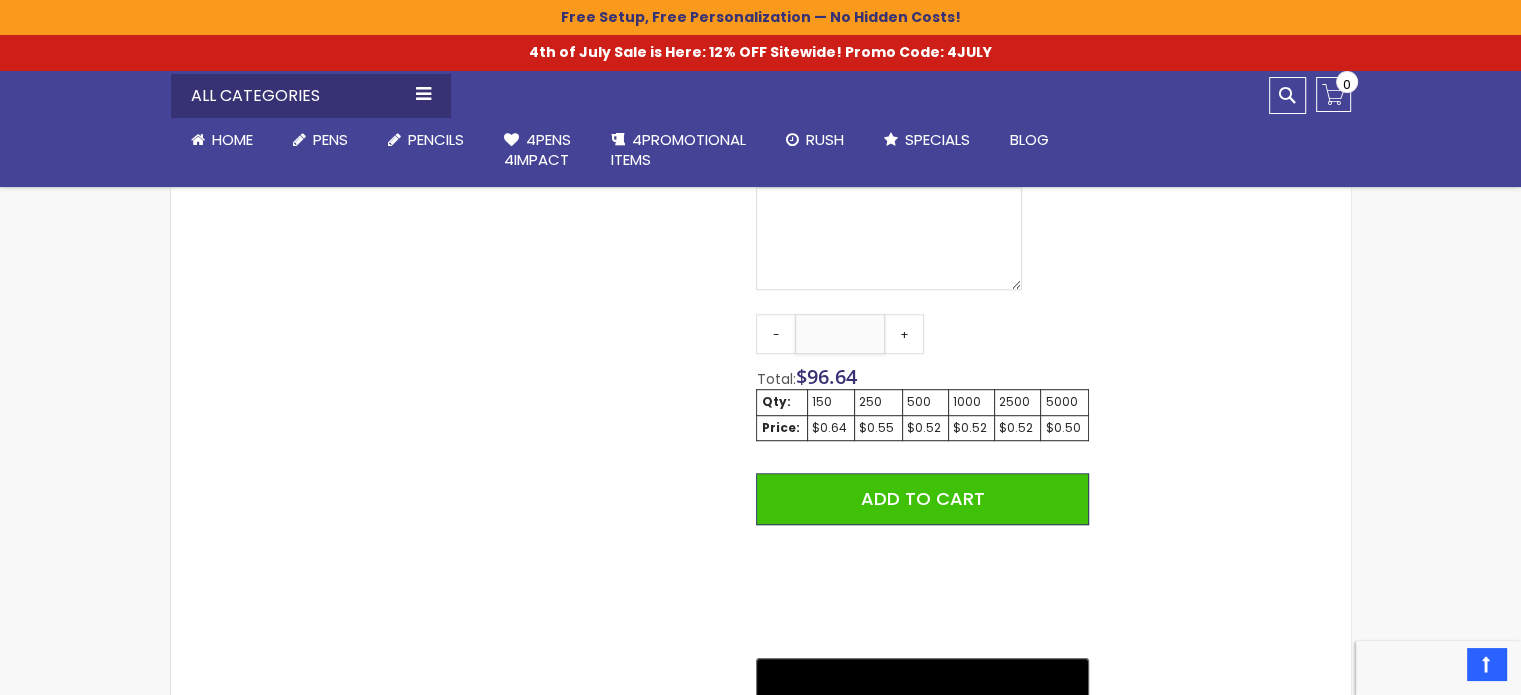 click on "***" at bounding box center [840, 334] 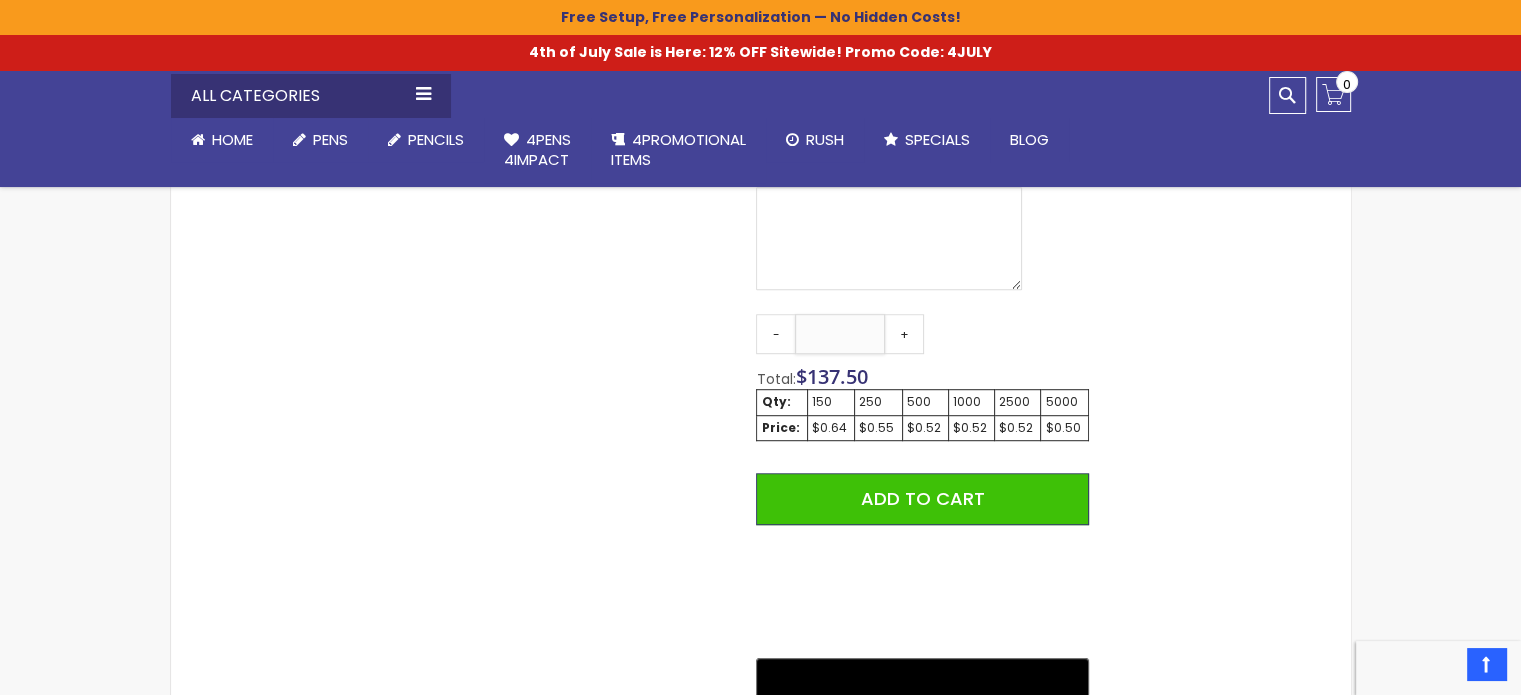 type on "***" 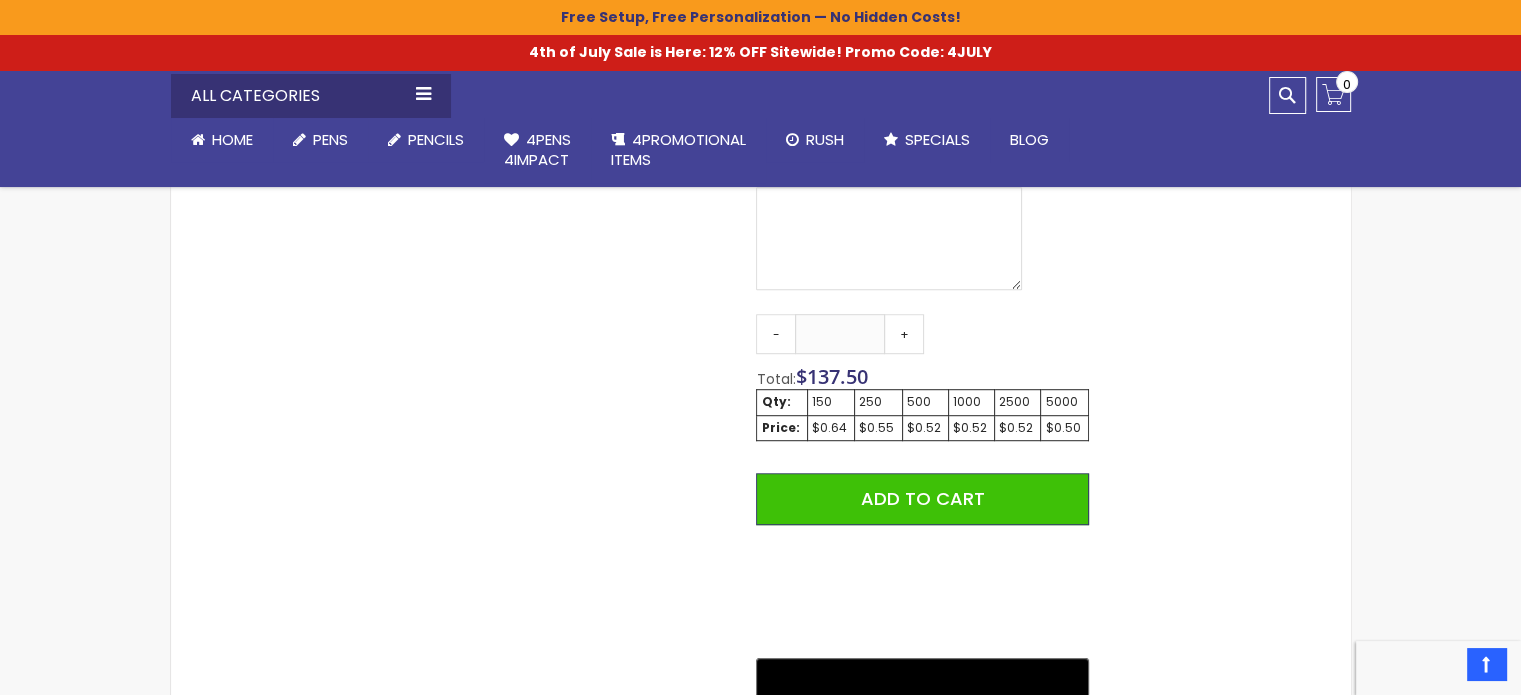 click on "Skip to the end of the images gallery
Skip to the beginning of the images gallery
The Barton Custom Pens Special Offer
SKU
4PG-9050-SPECIAL
Rating:
100                          % of  100
1" at bounding box center (761, 144) 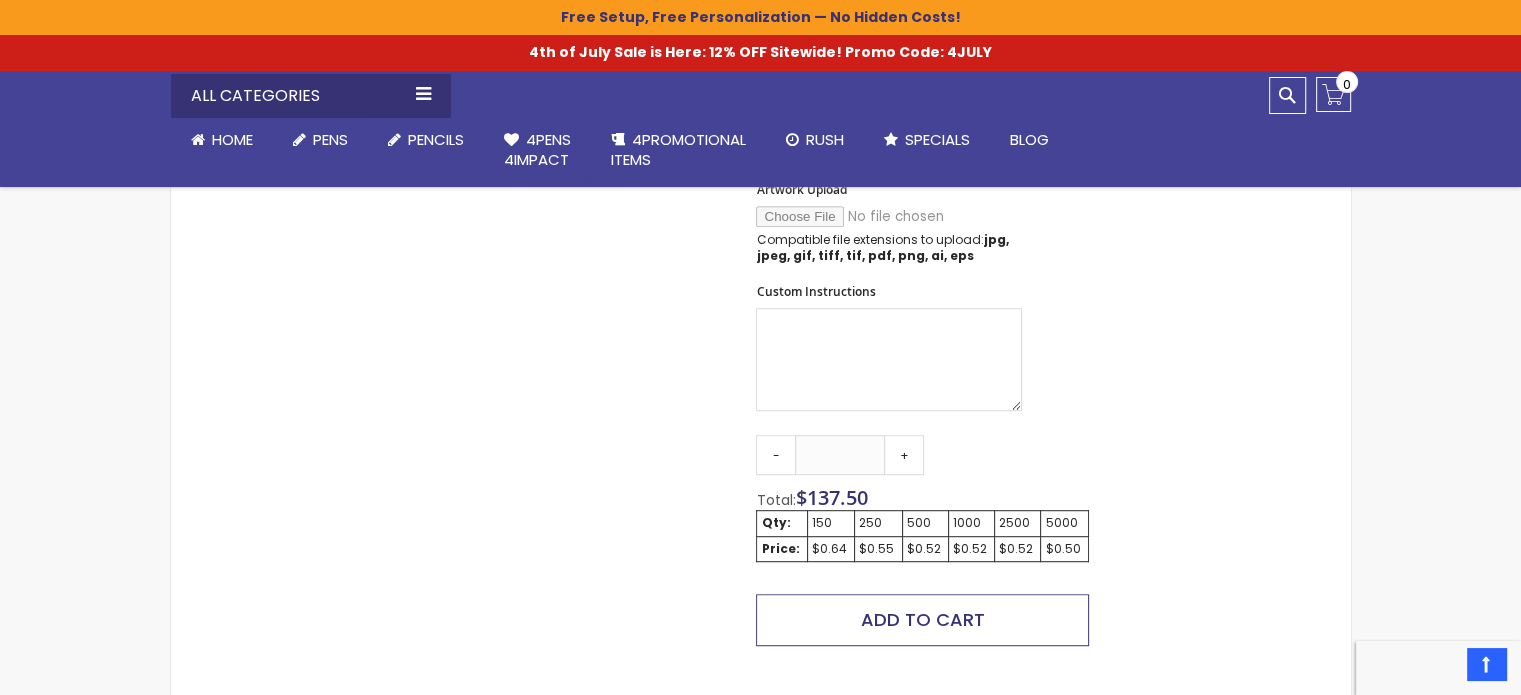 scroll, scrollTop: 1200, scrollLeft: 0, axis: vertical 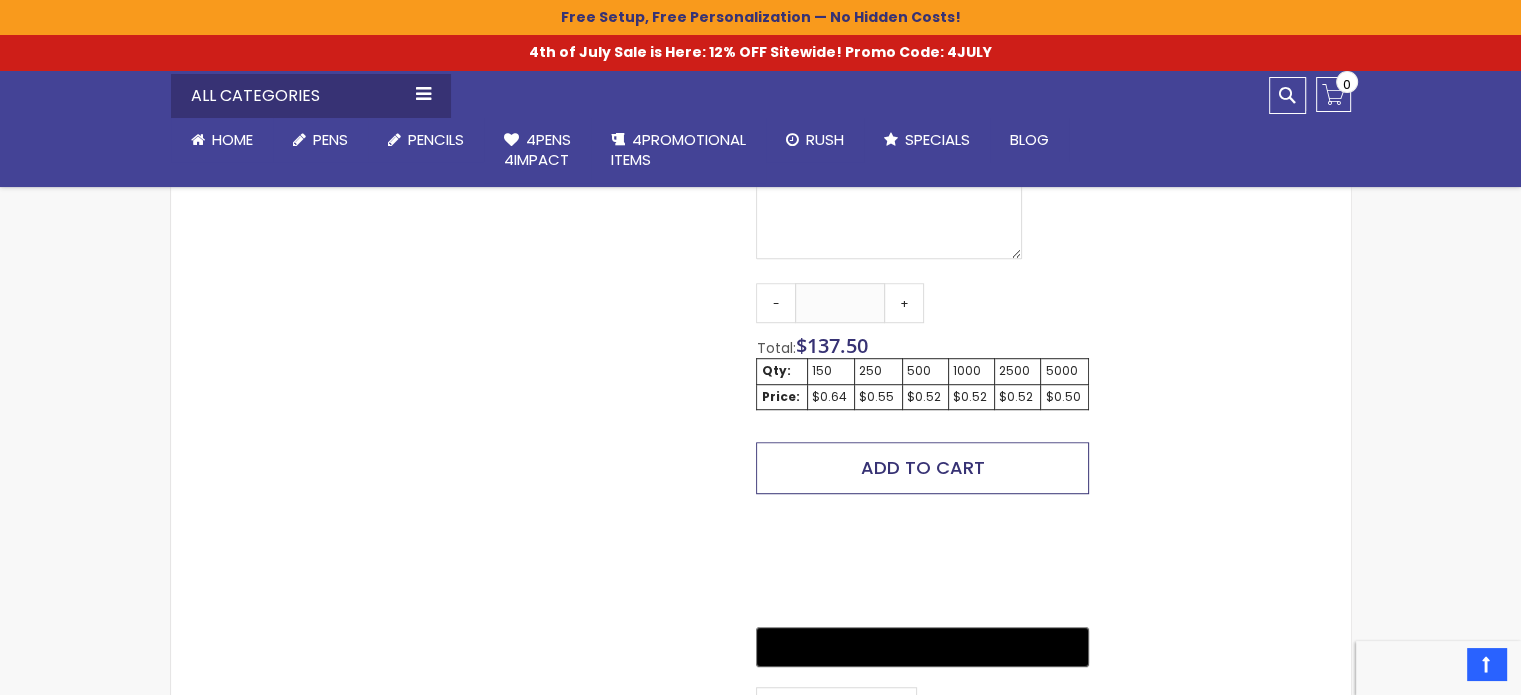 drag, startPoint x: 968, startPoint y: 475, endPoint x: 1036, endPoint y: 465, distance: 68.73136 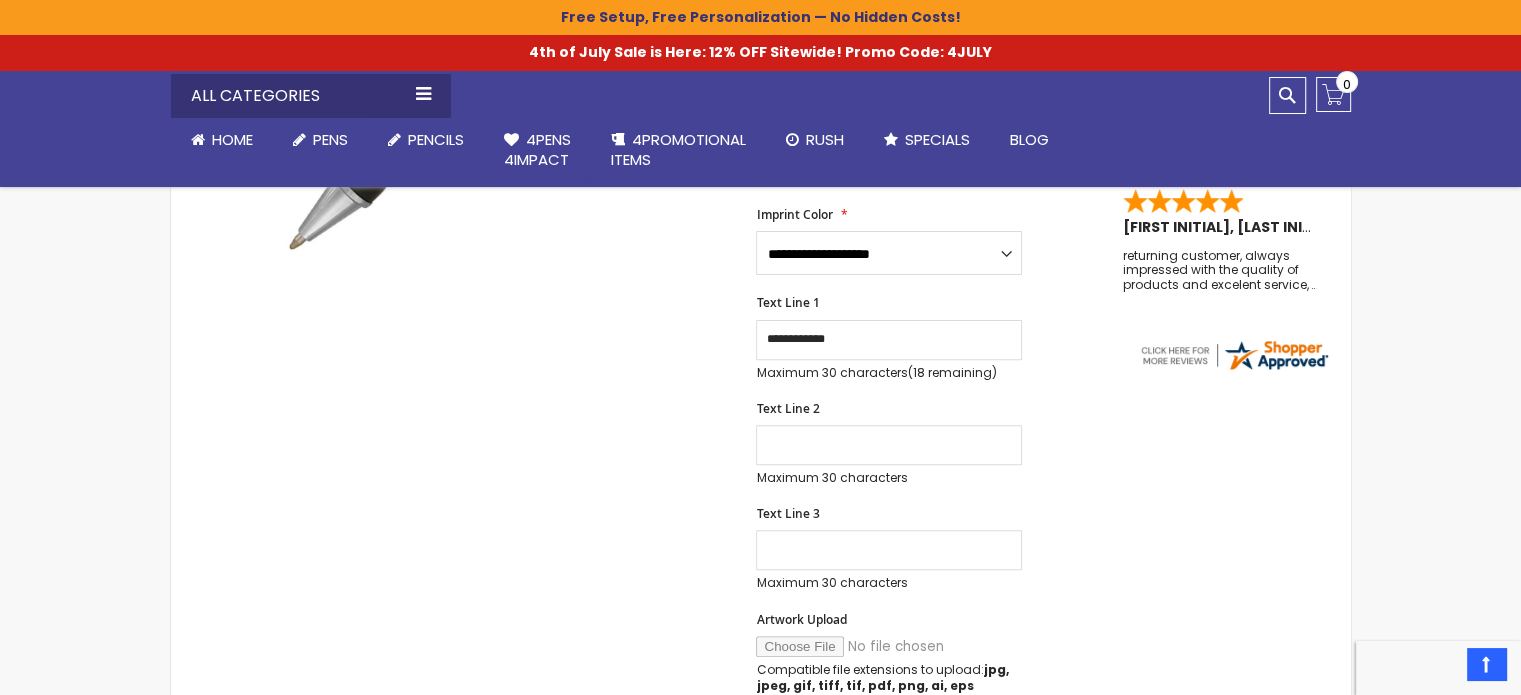 scroll, scrollTop: 557, scrollLeft: 0, axis: vertical 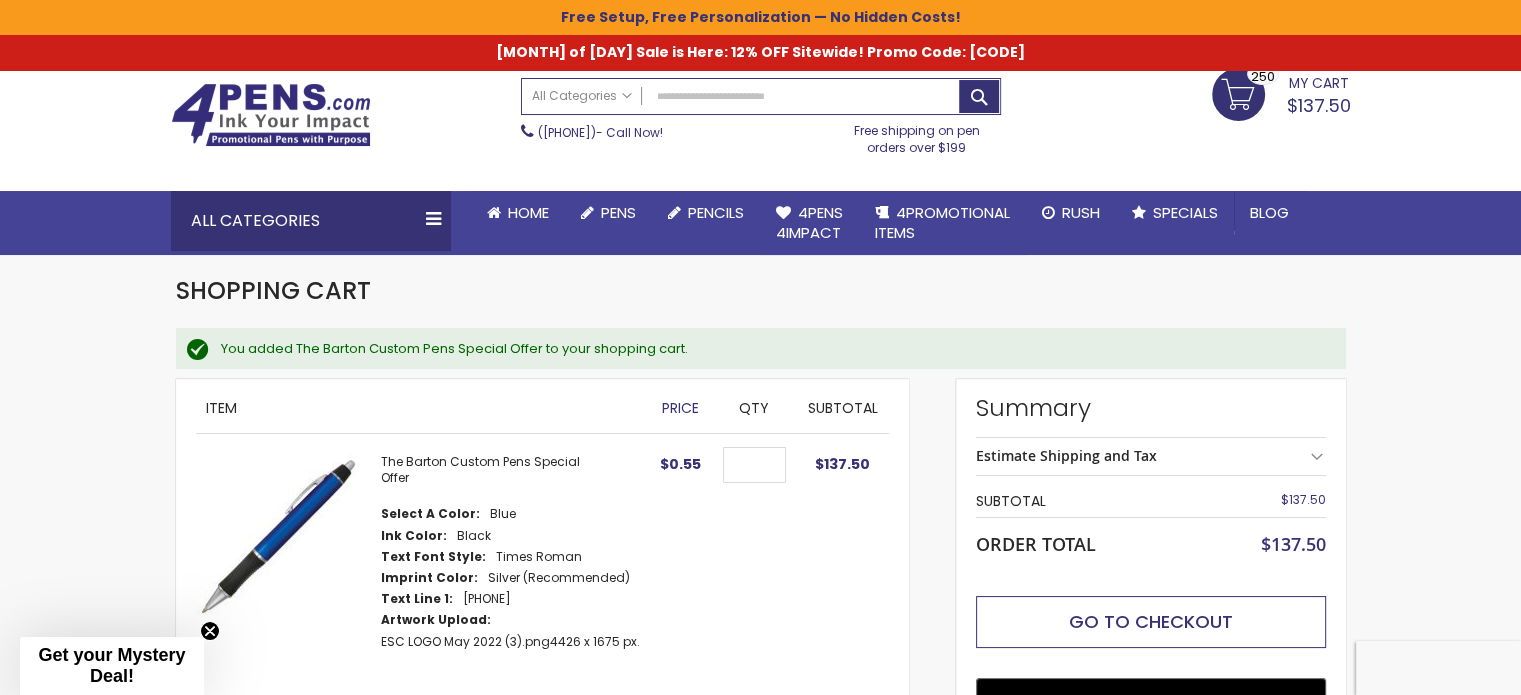 click on "Go to Checkout" at bounding box center [1151, 621] 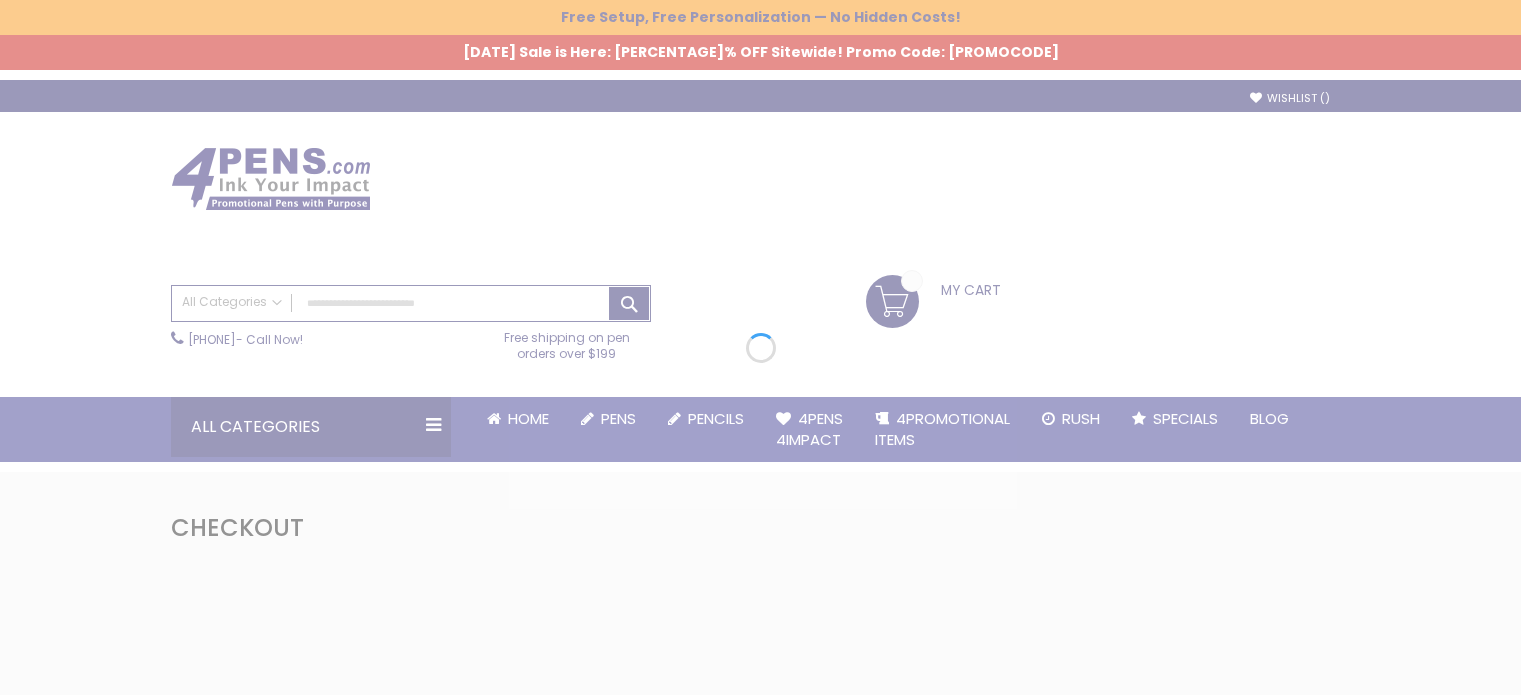 scroll, scrollTop: 0, scrollLeft: 0, axis: both 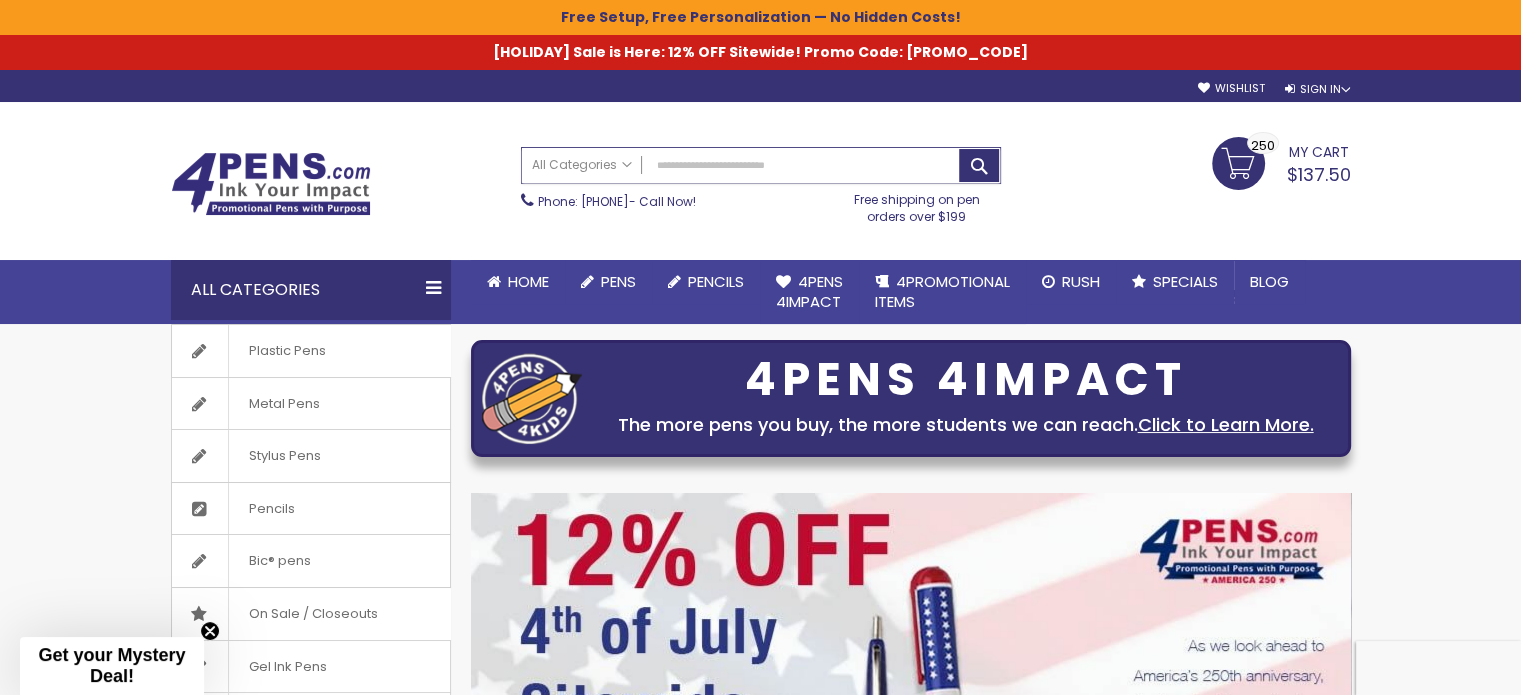 click on "Search" at bounding box center (761, 165) 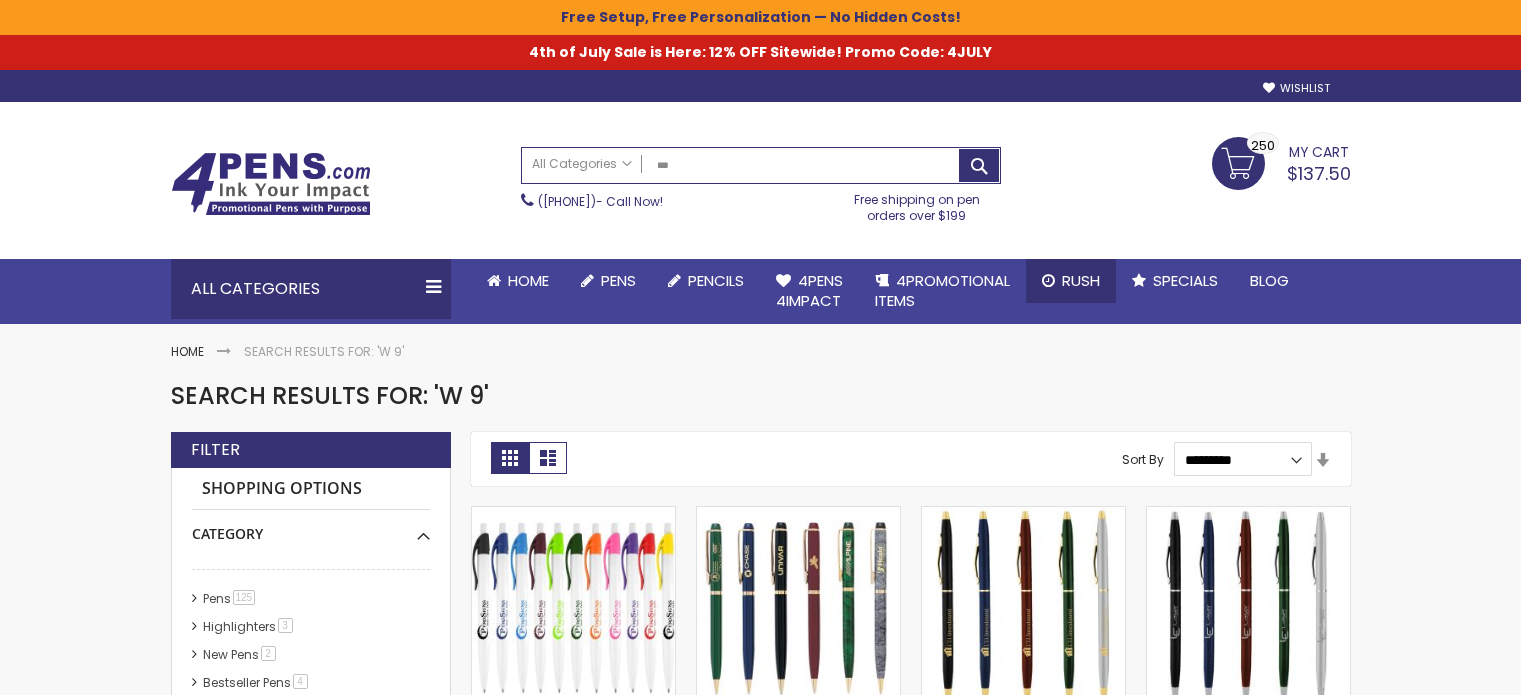 scroll, scrollTop: 0, scrollLeft: 0, axis: both 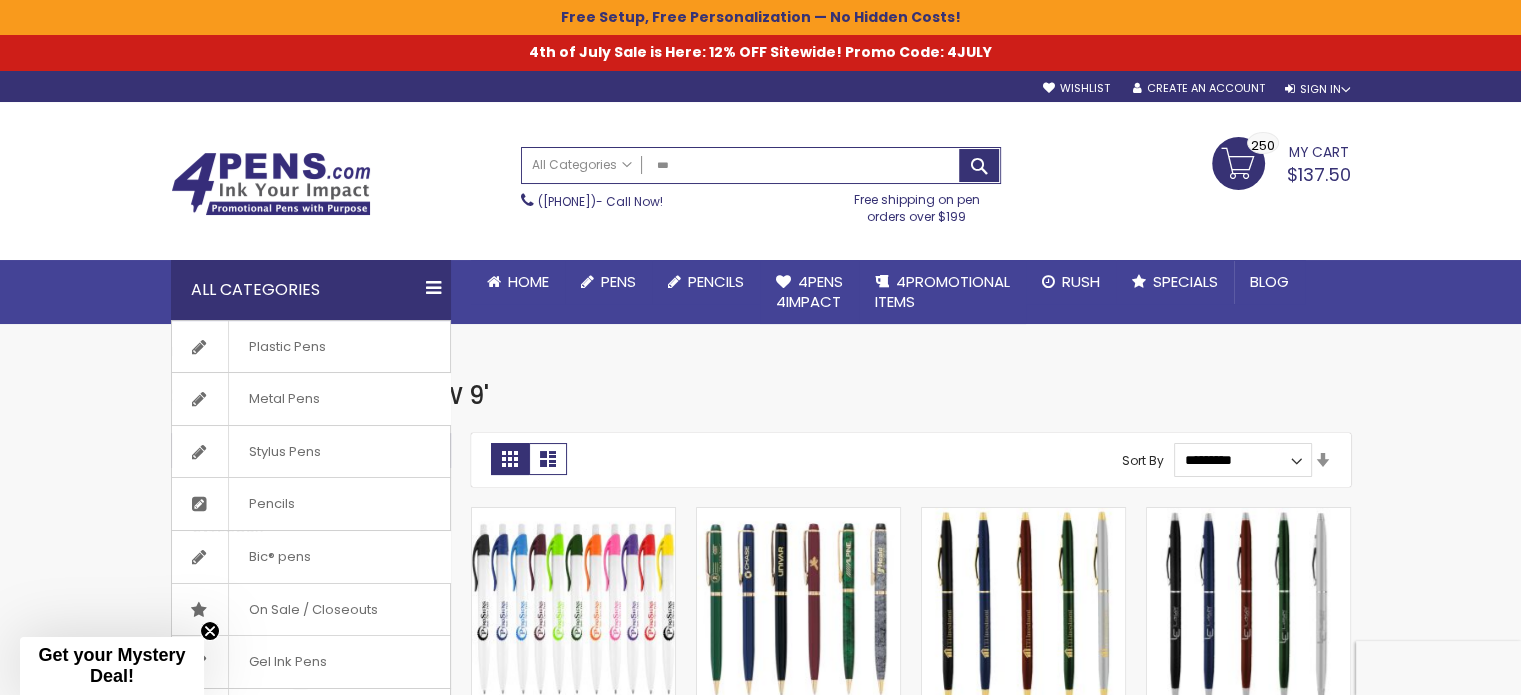 click on "All Categories" at bounding box center [311, 290] 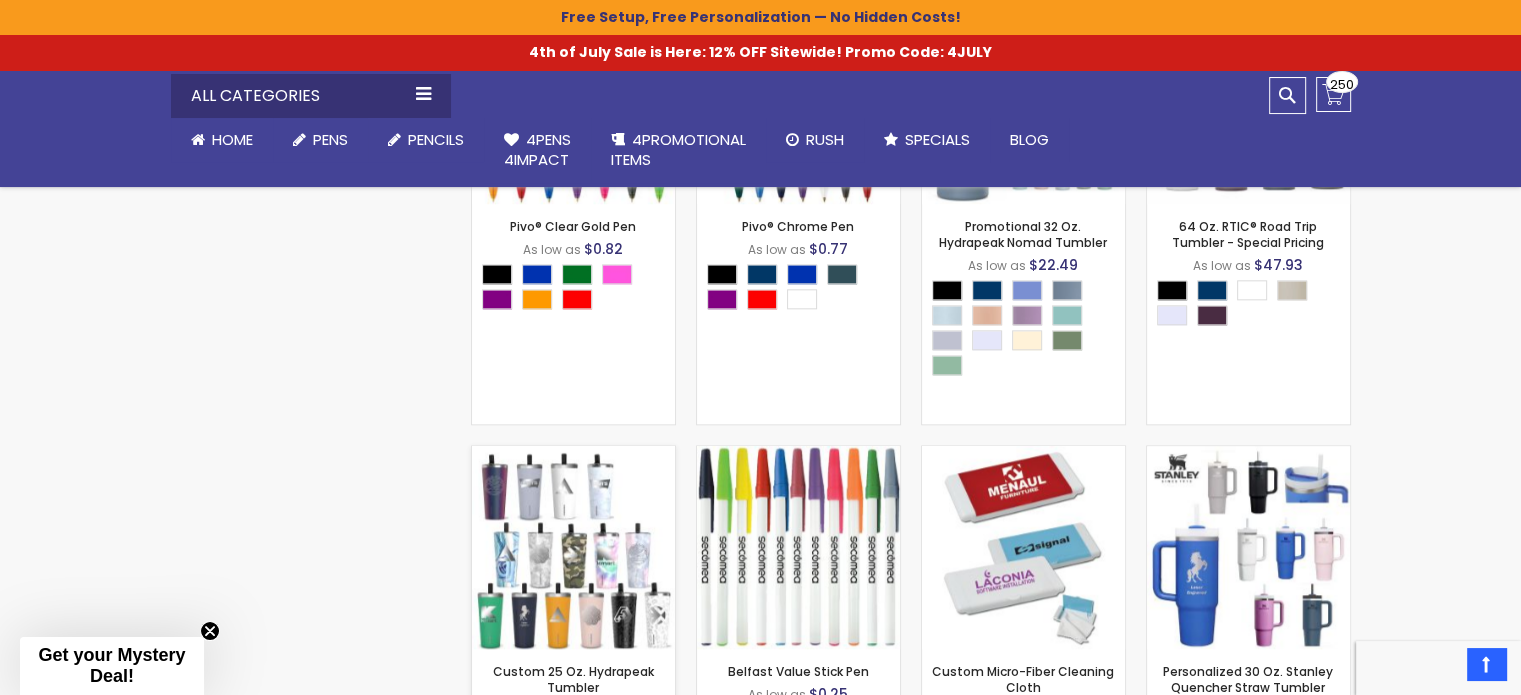 scroll, scrollTop: 2100, scrollLeft: 0, axis: vertical 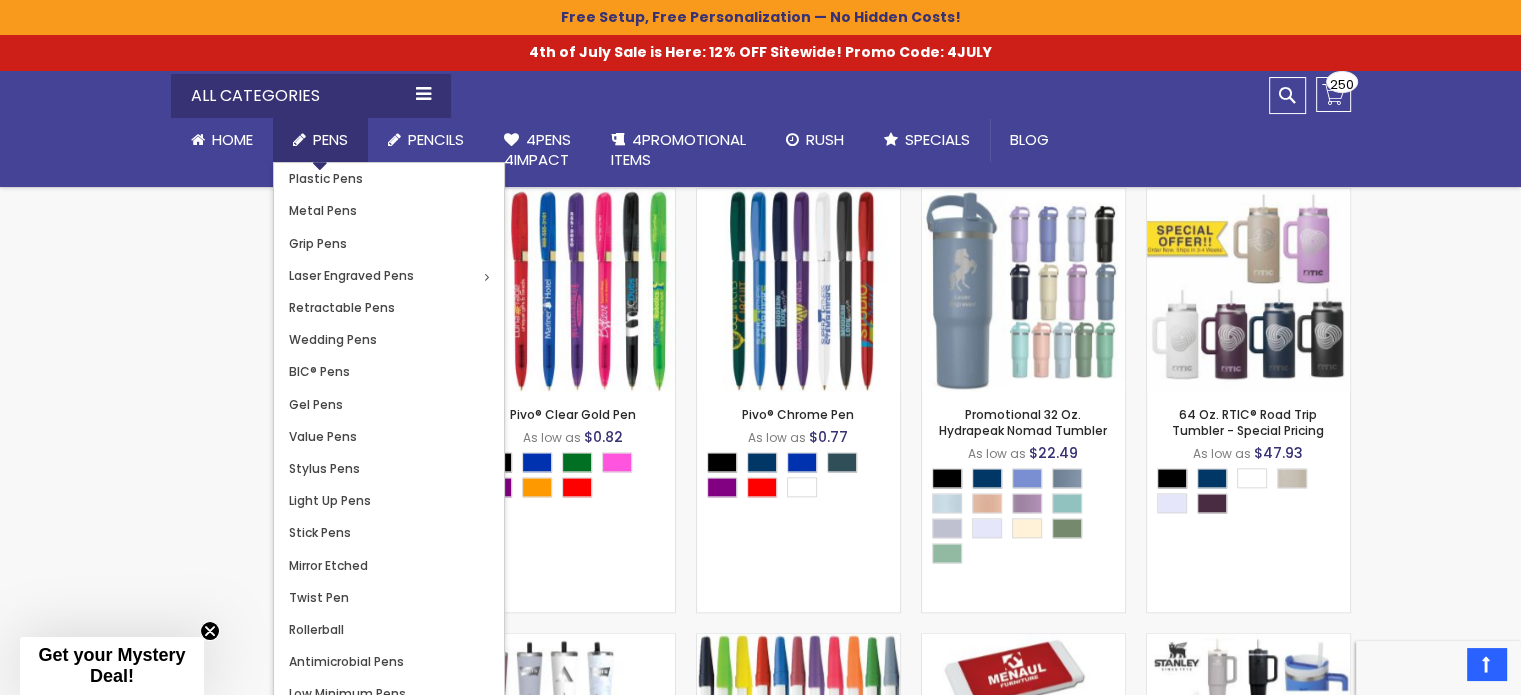 click on "Pens" at bounding box center (330, 139) 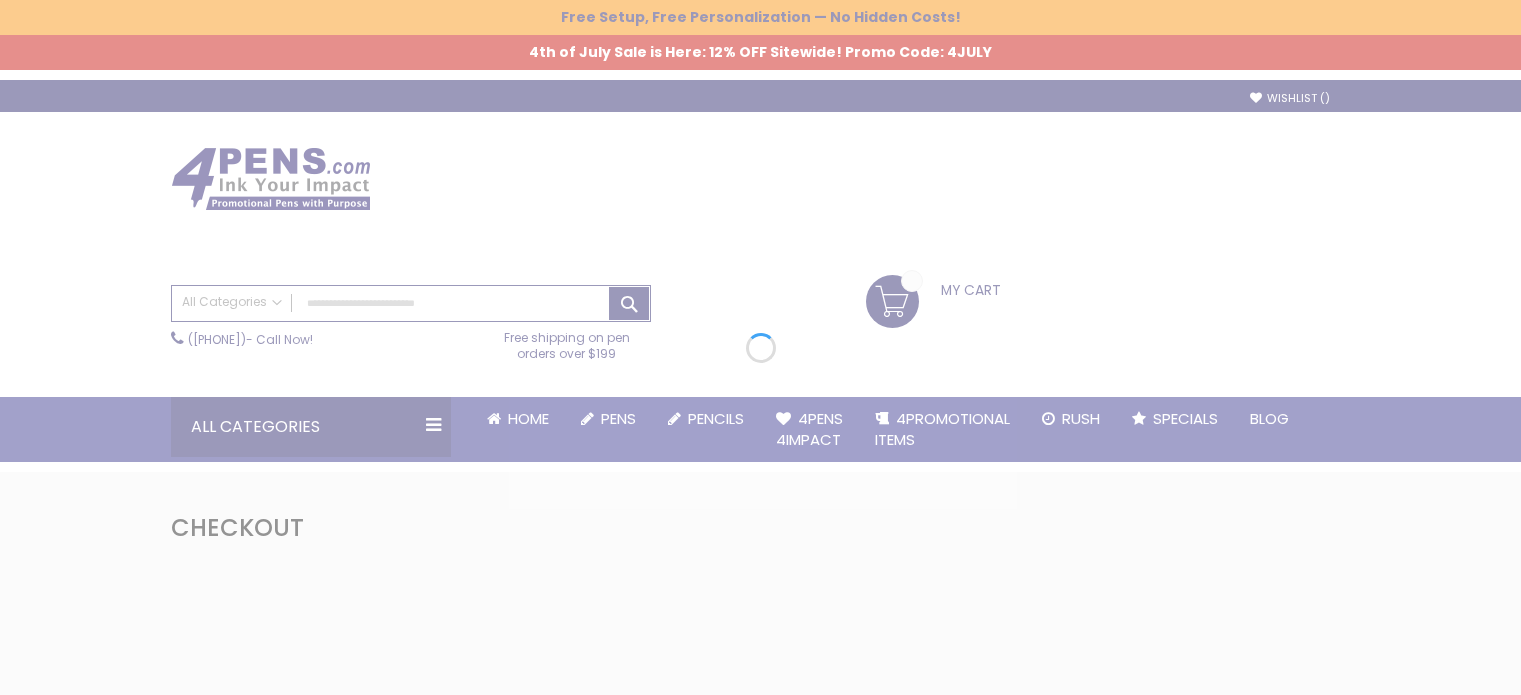scroll, scrollTop: 0, scrollLeft: 0, axis: both 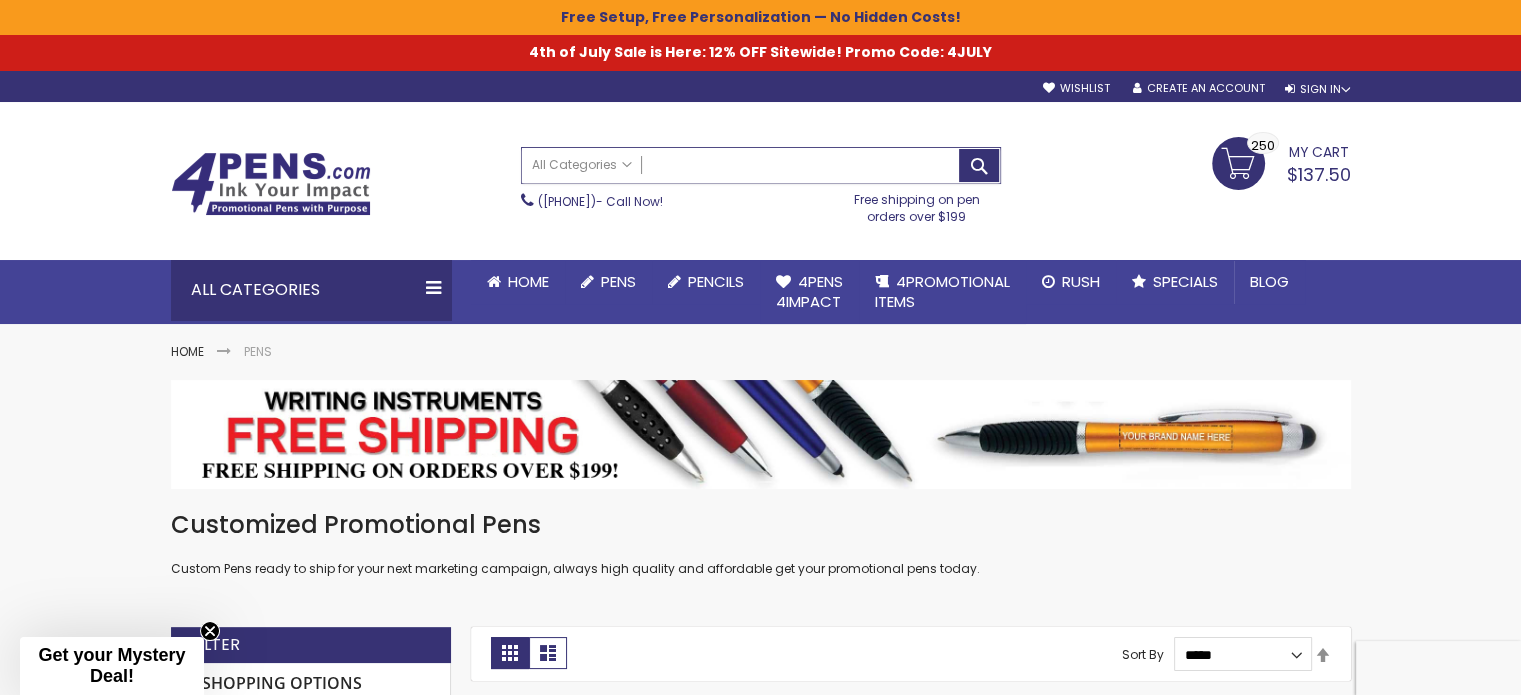 click on "Search" at bounding box center [761, 165] 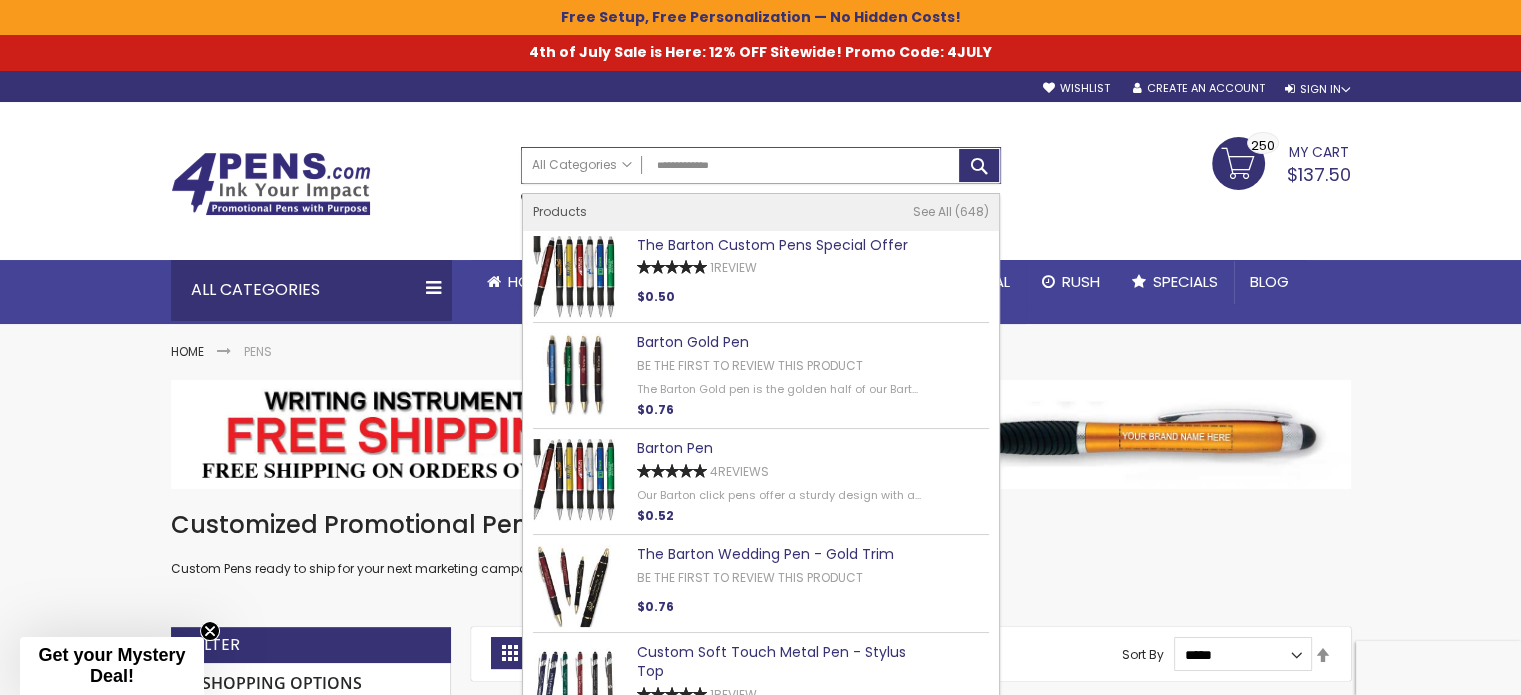 type on "**********" 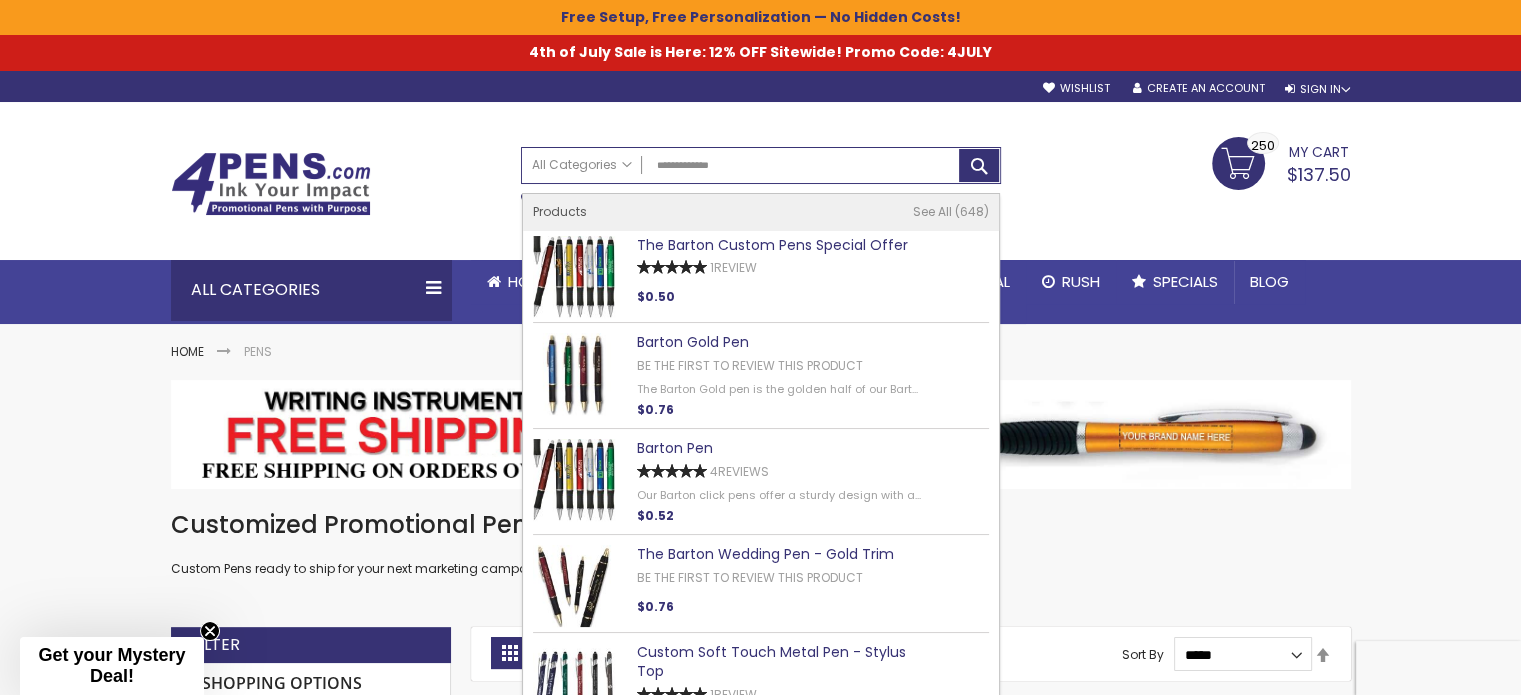 click on "The Barton Custom Pens Special Offer" at bounding box center (772, 245) 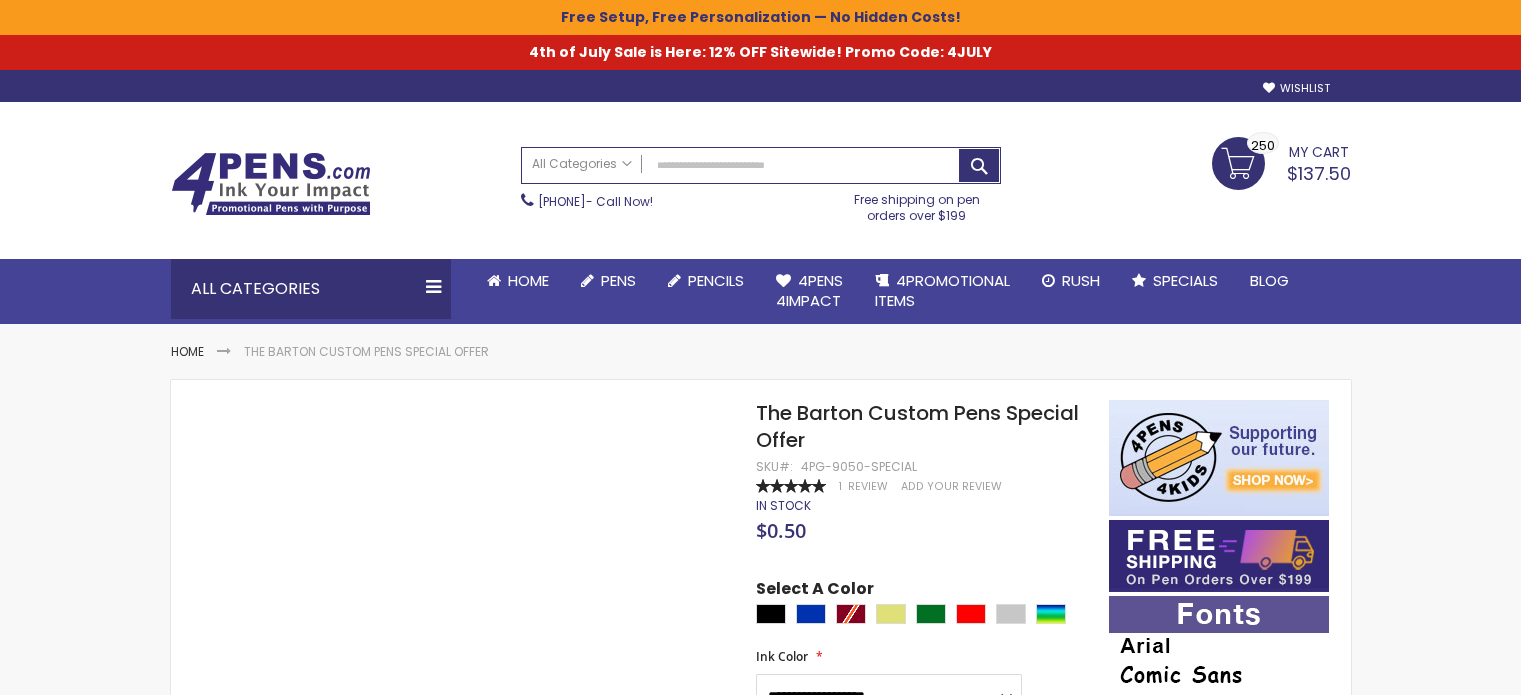 scroll, scrollTop: 0, scrollLeft: 0, axis: both 